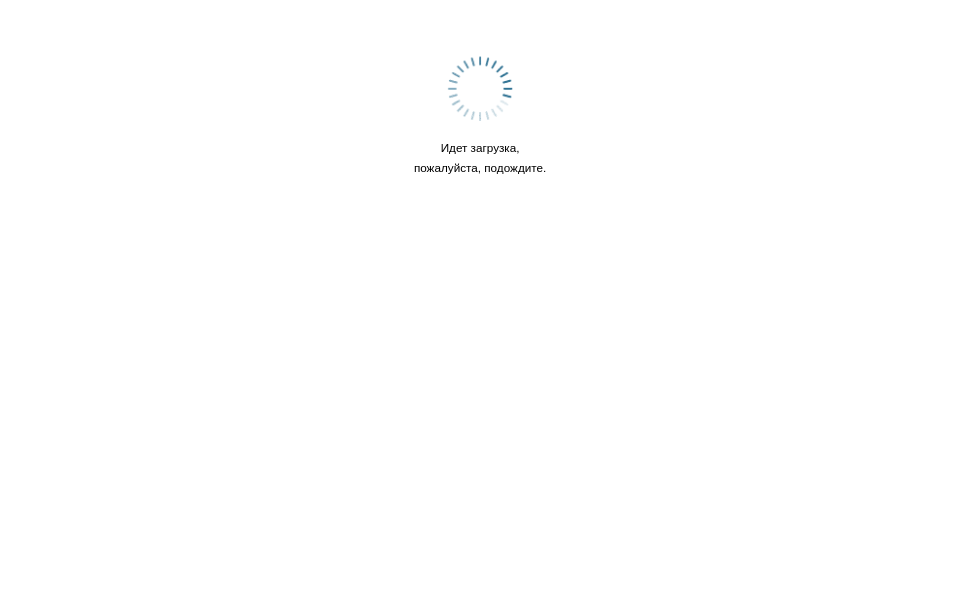 scroll, scrollTop: 0, scrollLeft: 0, axis: both 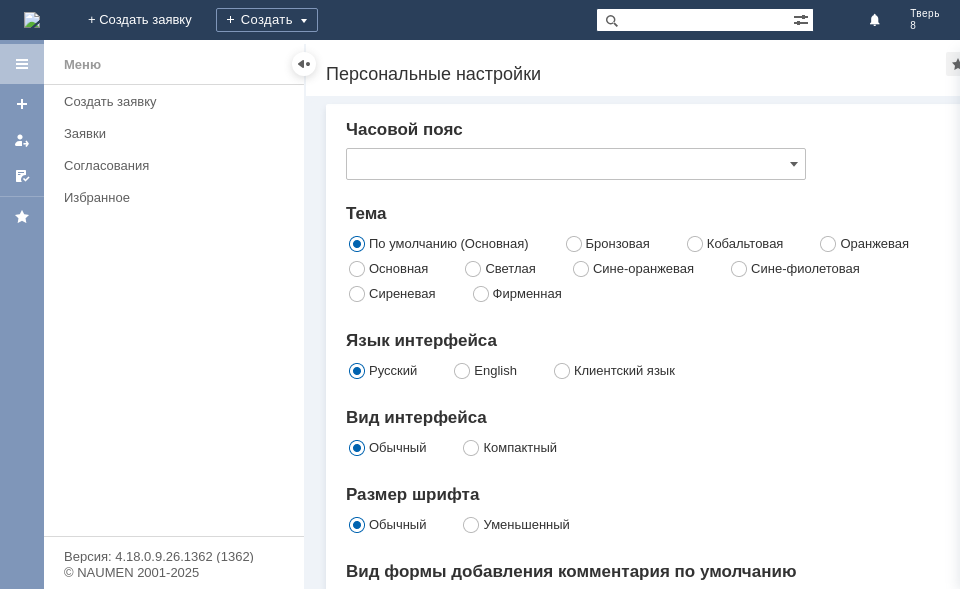 type on "[не указано]" 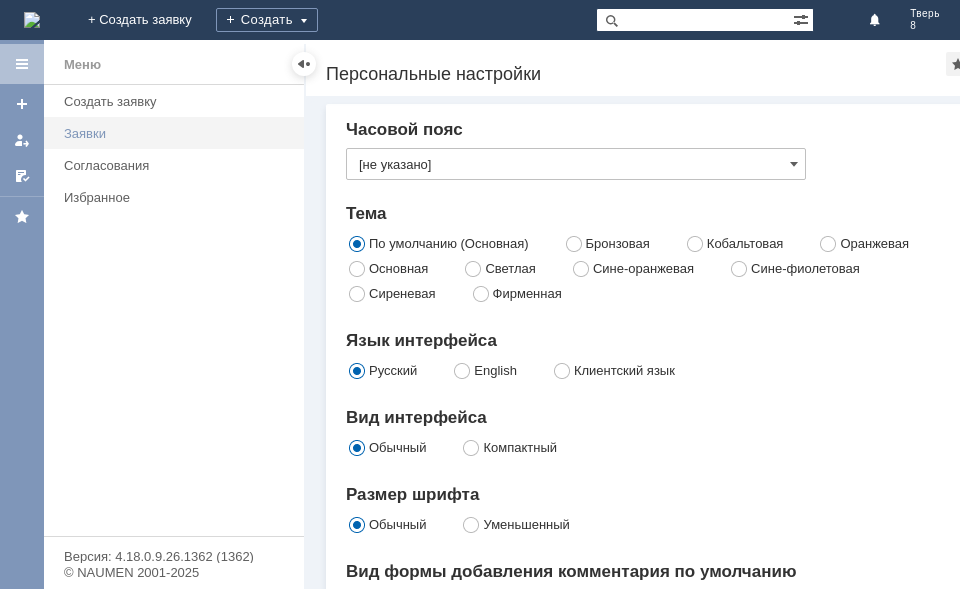 click on "Заявки" at bounding box center [178, 133] 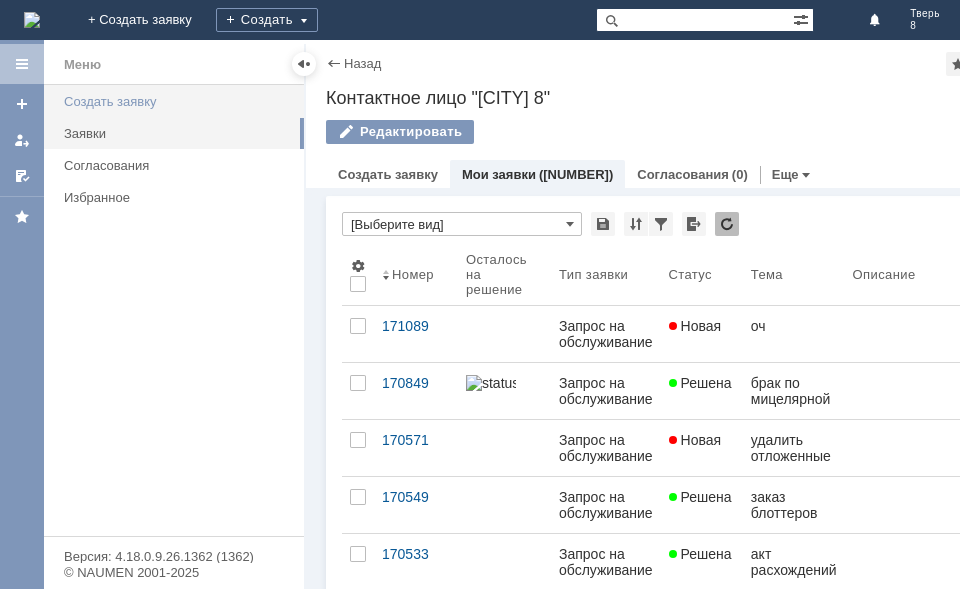 scroll, scrollTop: 0, scrollLeft: 0, axis: both 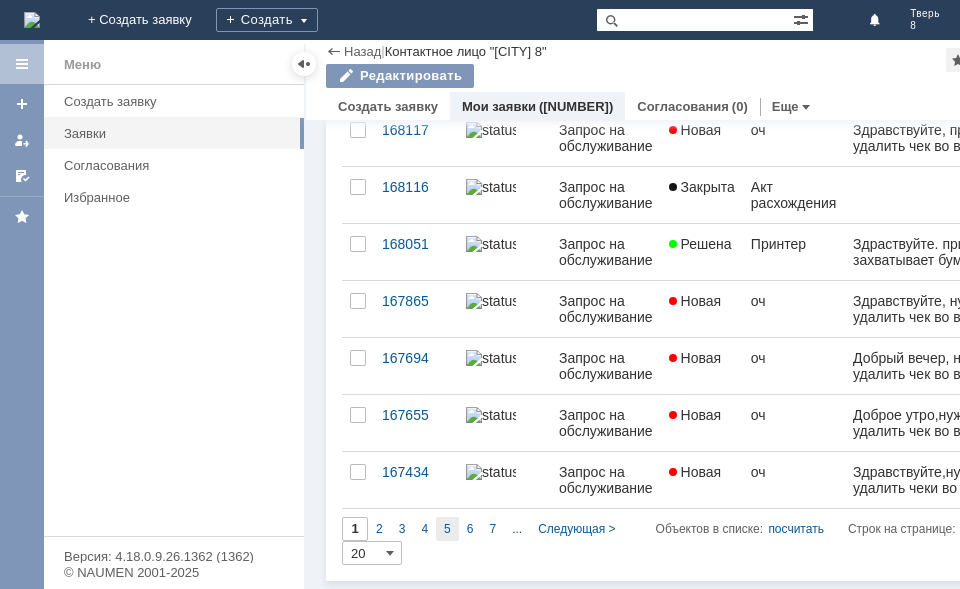 click on "5" at bounding box center (447, 529) 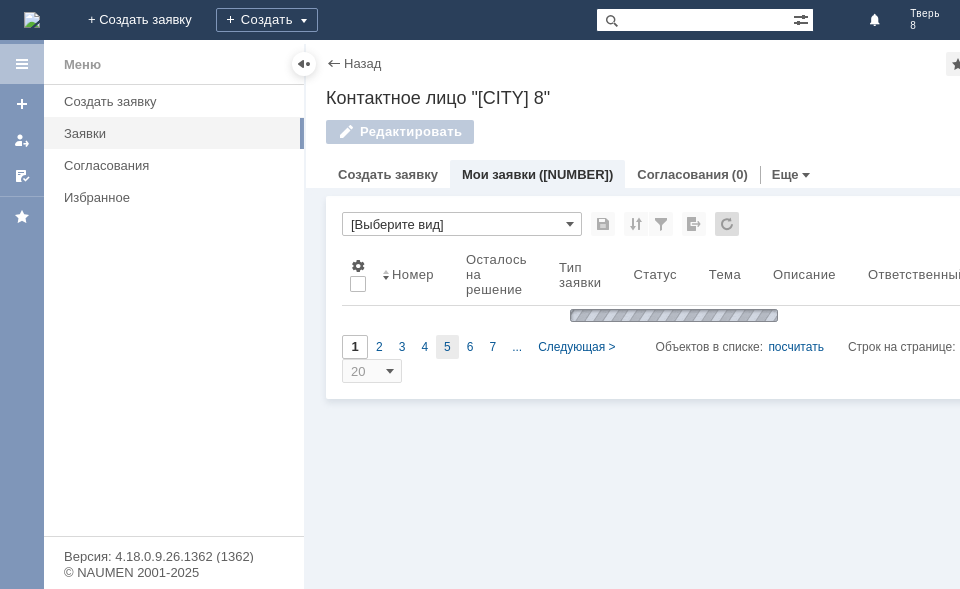 scroll, scrollTop: 0, scrollLeft: 0, axis: both 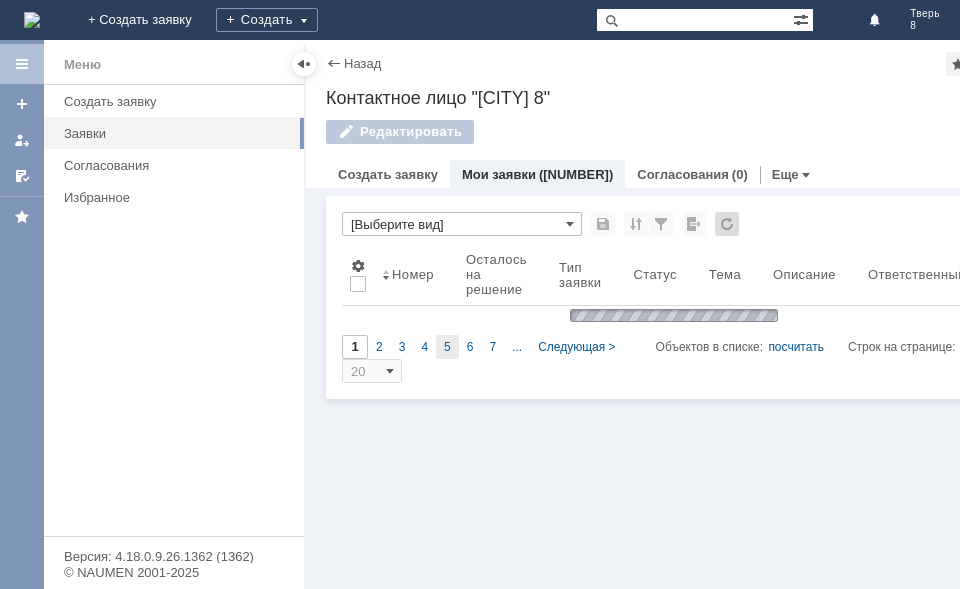 type on "5" 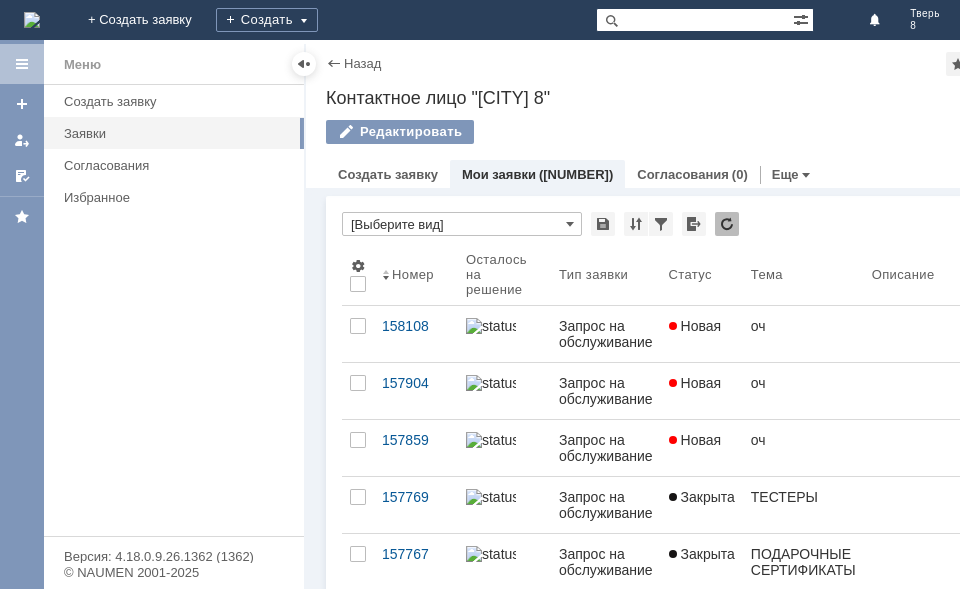 scroll, scrollTop: 8, scrollLeft: 0, axis: vertical 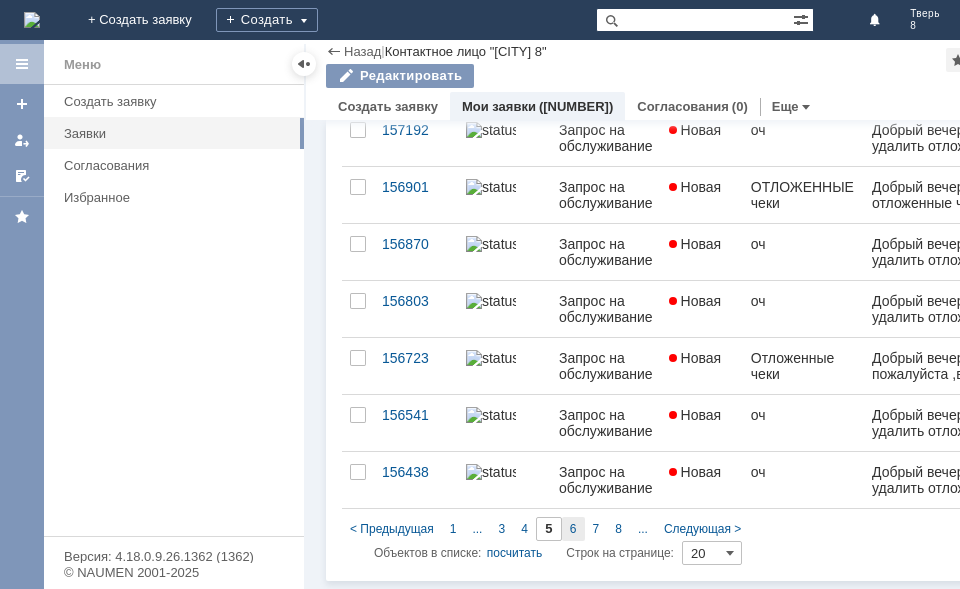 click on "6" at bounding box center [573, 529] 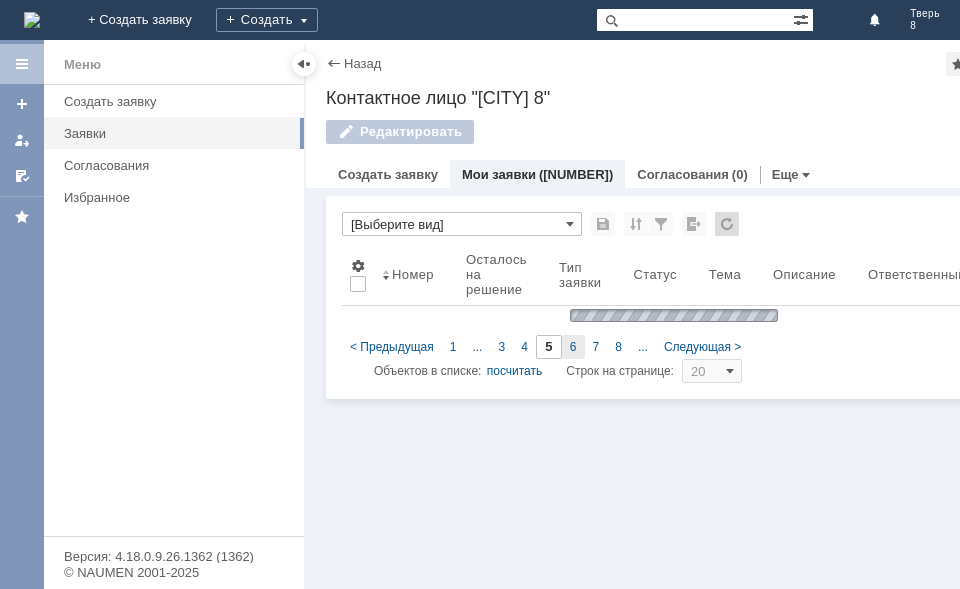 type on "6" 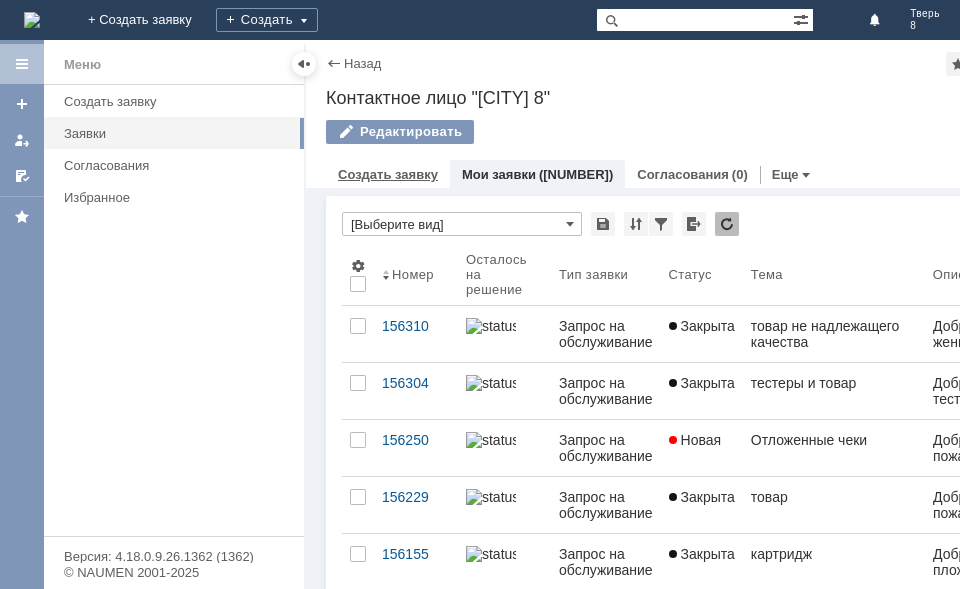 click on "Создать заявку" at bounding box center (388, 174) 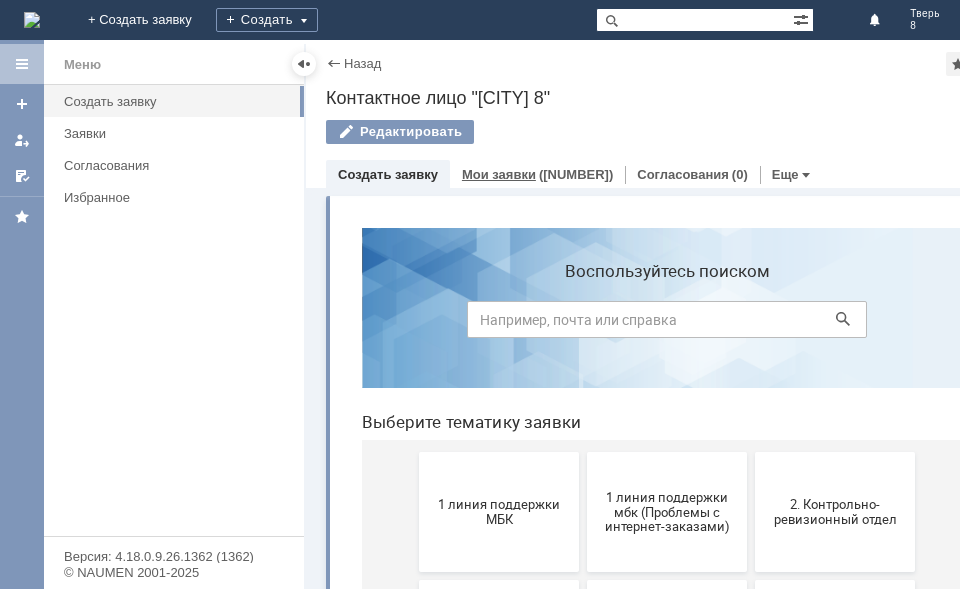 click on "Мои заявки" at bounding box center (499, 174) 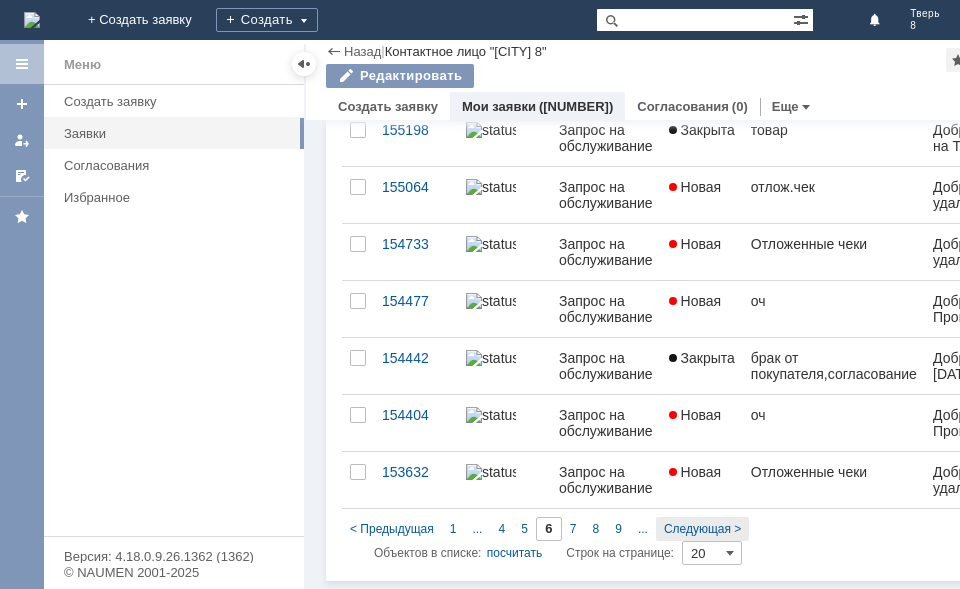 click on "Следующая >" at bounding box center (702, 529) 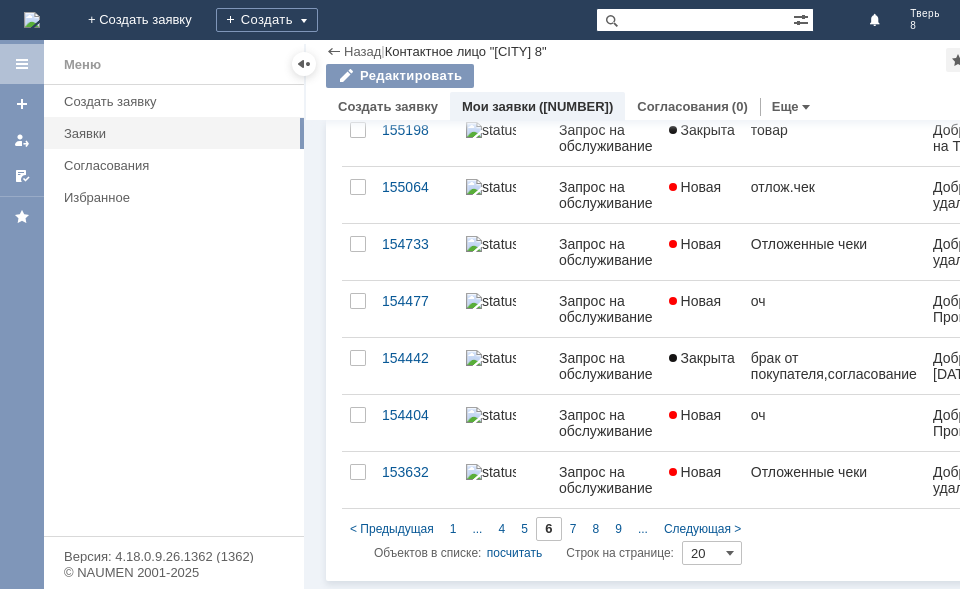 click on "Витрина услуг Связанные объекты * [Выберите вид]
Результаты поиска: Изменить Сбросить Сортировать по: Номер < Предыдущая 1 ... 4 5 6 7 8 9 ... Следующая > Объектов в списке: посчитать Строк на странице: 20 Номер Осталось на решение Тип заявки Статус Тема Описание Ответственный 156310 Запрос на обслуживание Закрыта товар не надлежащего качества Оператор претензий / Контрольно-ревизионный отдел 156304 Запрос на обслуживание Закрыта тестеры и товар Оператор ГДО 2 / Логистика 156250 Запрос на обслуживание Новая Отложенные чеки / 156229 / 156155" at bounding box center (665, 354) 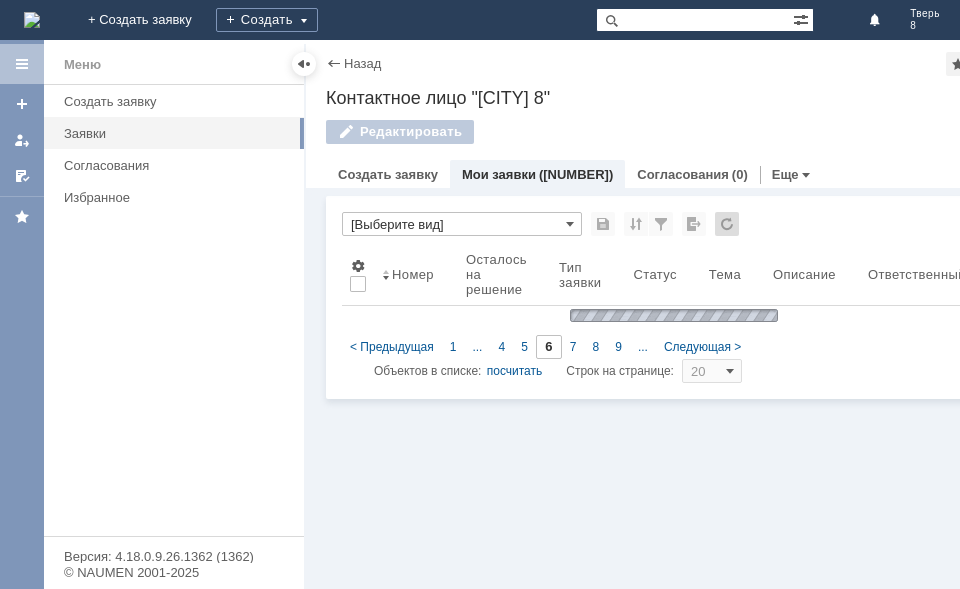 type on "7" 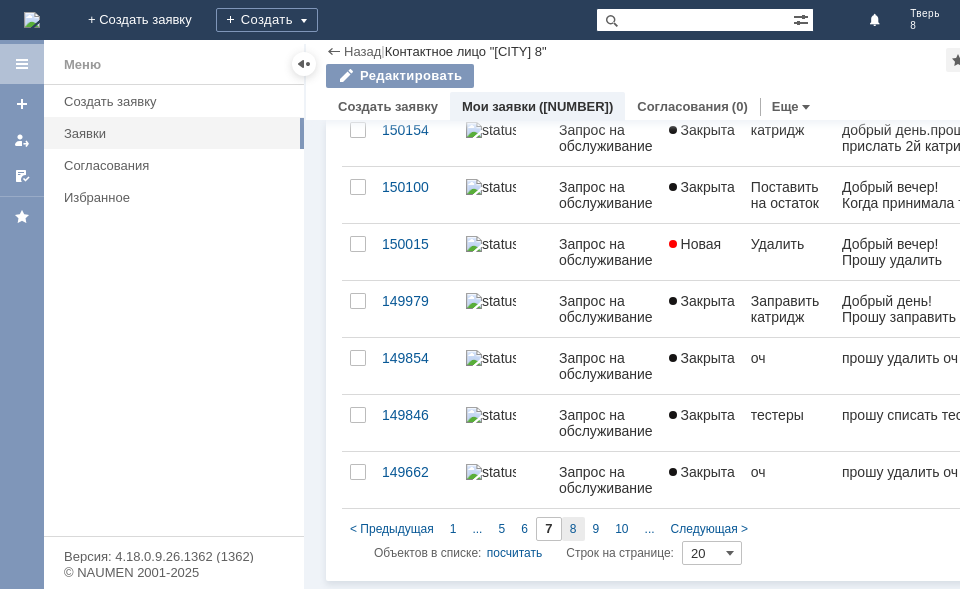 click on "8" at bounding box center [573, 529] 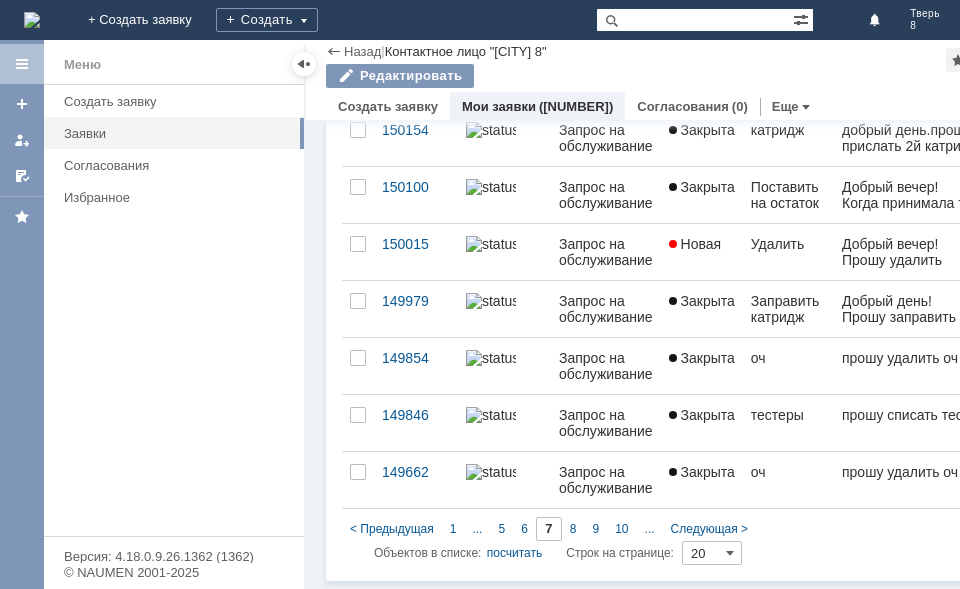 click on "Витрина услуг       Связанные объекты * [Выберите вид]
Результаты поиска:                   Изменить Сбросить Сортировать по: Номер < Предыдущая 1 ... 5 6 7 8 9 10 ... Следующая >       Объектов в списке:    посчитать  Строк на странице:        20       Номер Осталось на решение Тип заявки Статус Тема Описание Ответственный 153371 Запрос на обслуживание Новая оч Оператор по отложенным чекам / Отложенные чеки 152728 Запрос на обслуживание Новая оч Оператор по отложенным чекам / Отложенные чеки 152361 Запрос на обслуживание Новая Удалить Оператор по отложенным чекам / 152078 Новая / 151838" at bounding box center [665, 354] 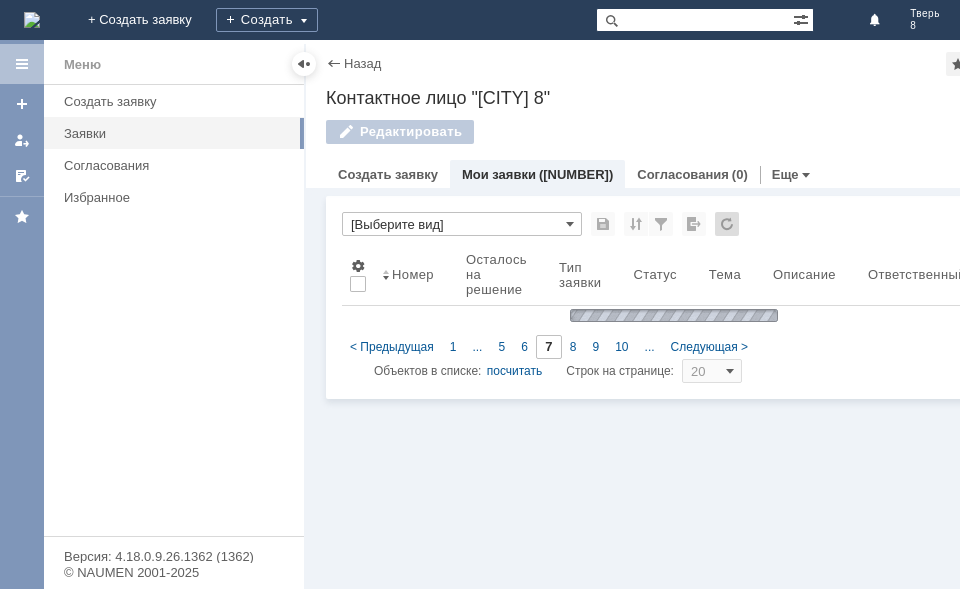 type on "8" 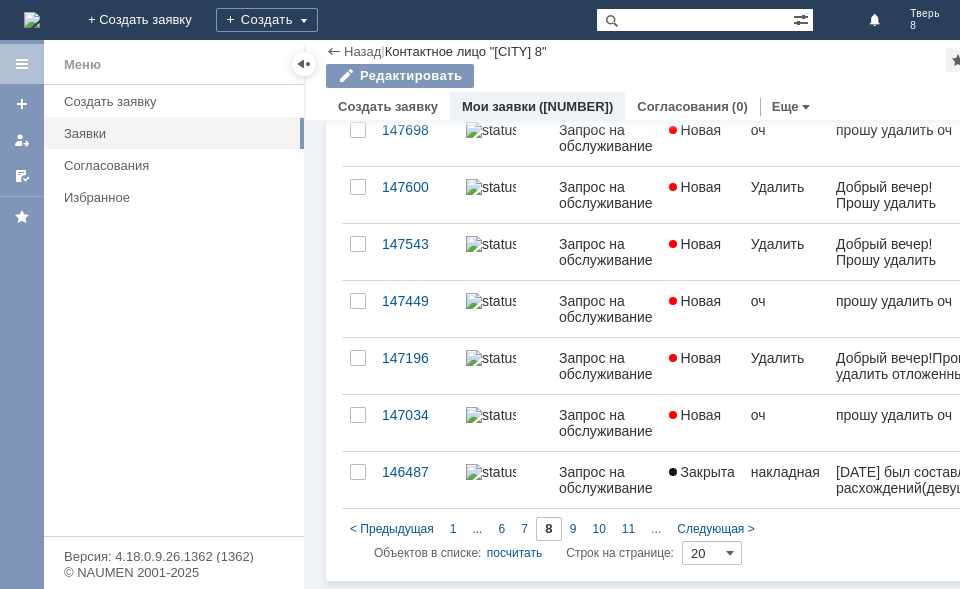 click on "* [Выберите вид]
Результаты поиска:                   Изменить Сбросить Сортировать по: Номер < Предыдущая 1 ... 6 7 8 9 10 11 ... Следующая >       Объектов в списке:    посчитать  Строк на странице:        20       Номер Осталось на решение Тип заявки Статус Тема Описание Ответственный 149627 Запрос на обслуживание Закрыта чек Засельский Сергей / Программисты 149489 Запрос на обслуживание Новая Удалить Оператор по отложенным чекам / Отложенные чеки 149213 Запрос на обслуживание Закрыта оч Оператор по отложенным чекам / Отложенные чеки 149047 Запрос на обслуживание Новая оч / 148874 /" at bounding box center (665, -80) 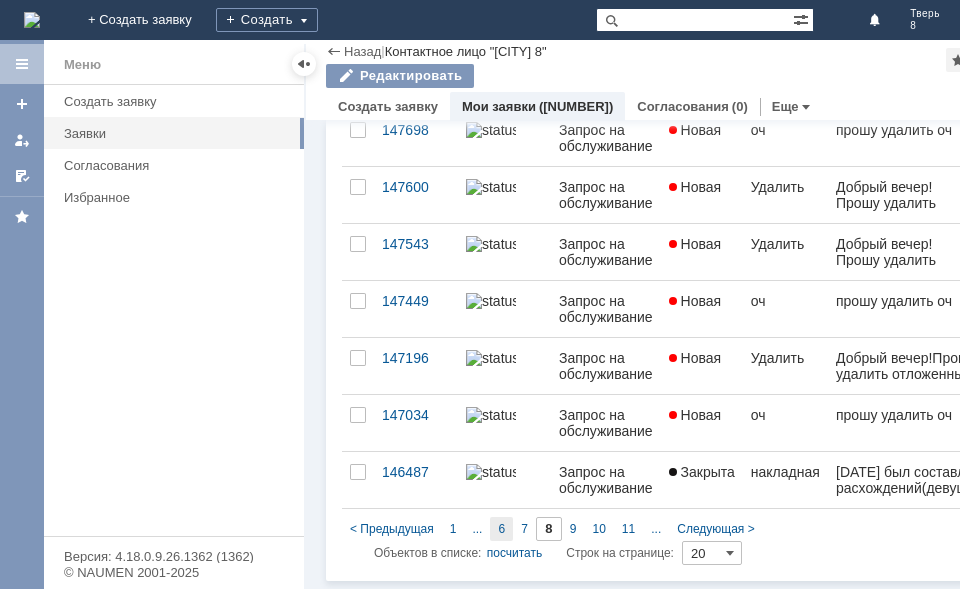 click on "6" at bounding box center [501, 529] 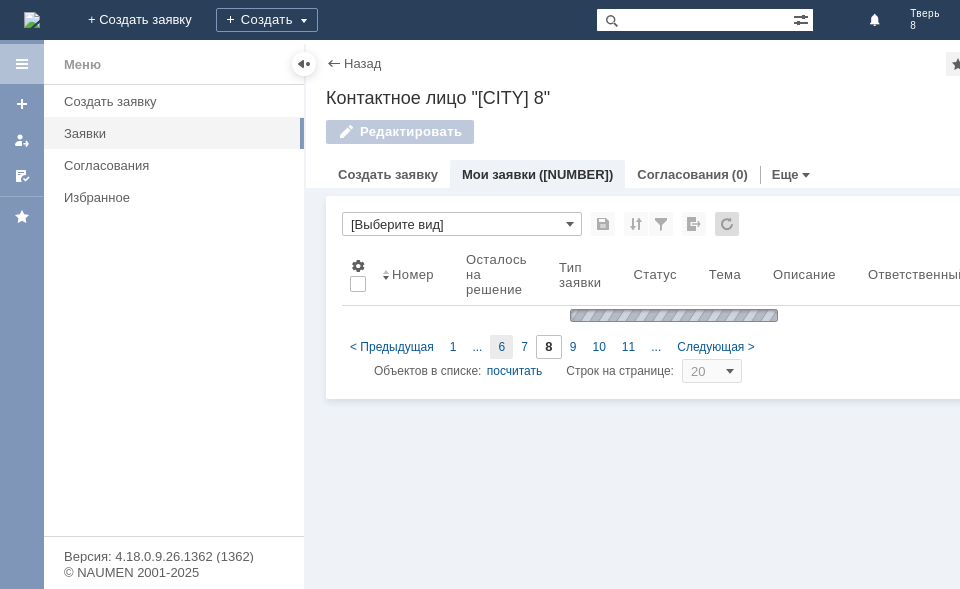 type on "6" 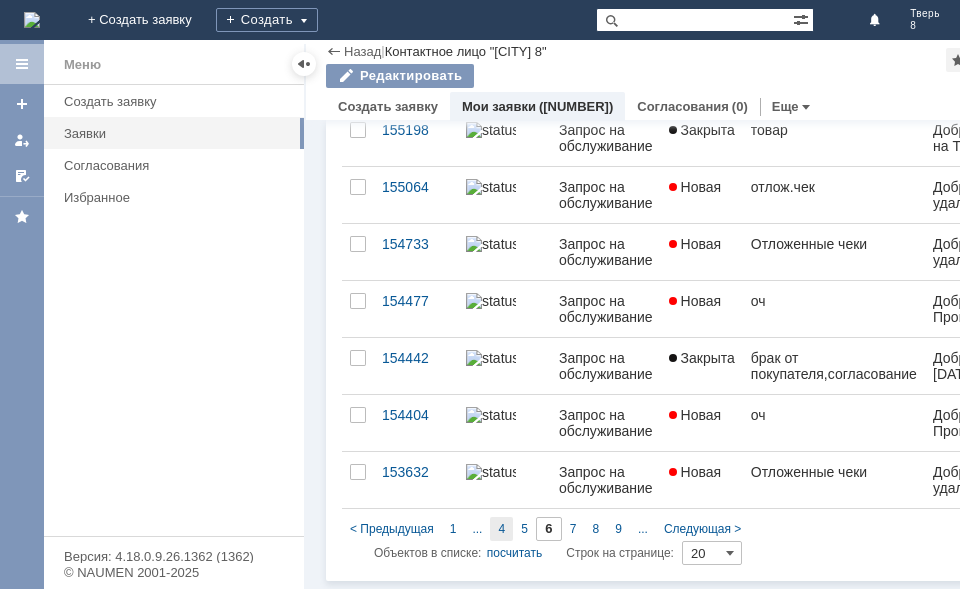 click on "4" at bounding box center [501, 529] 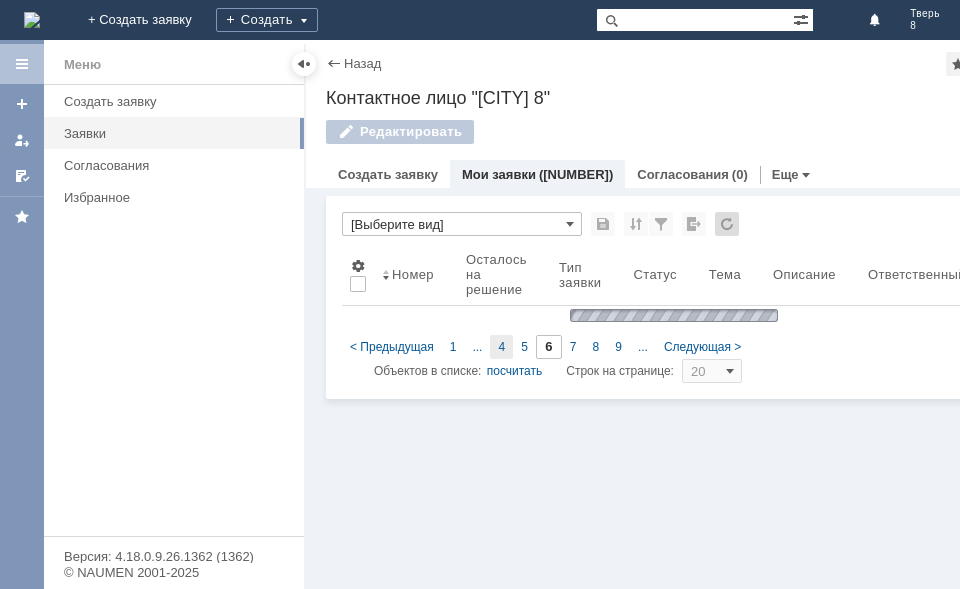 type on "4" 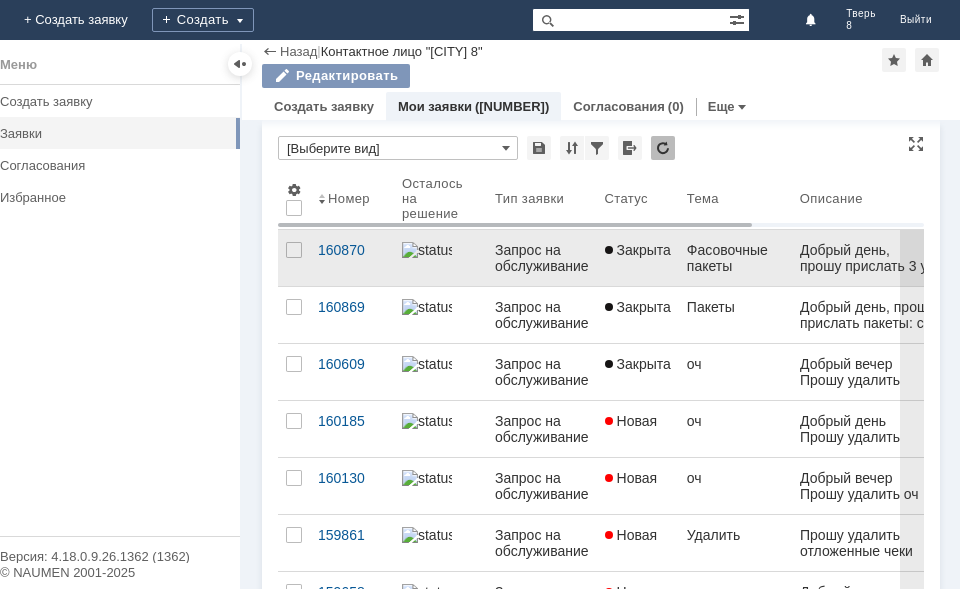click on "Фасовочные пакеты" at bounding box center [735, 258] 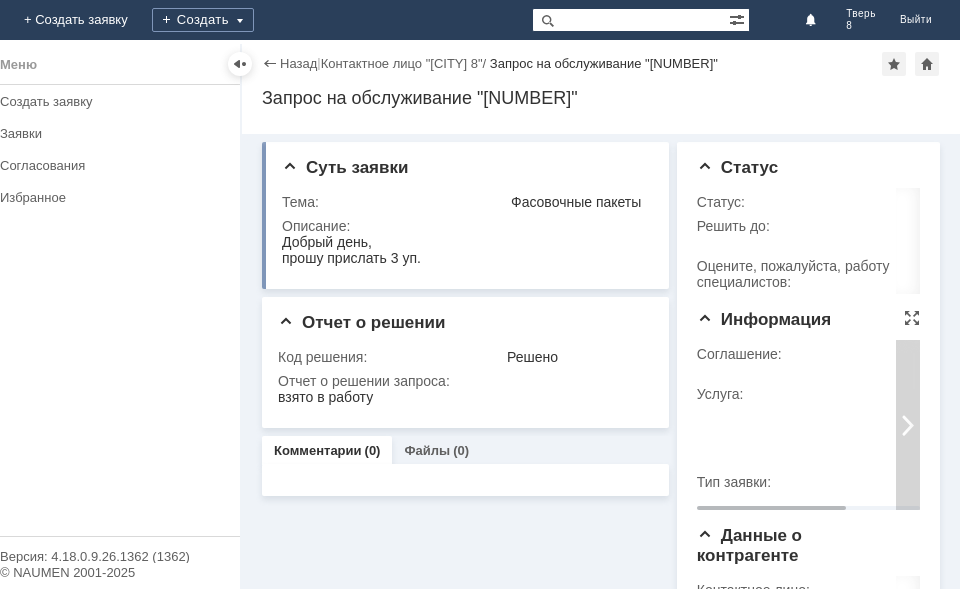 click at bounding box center (908, 425) 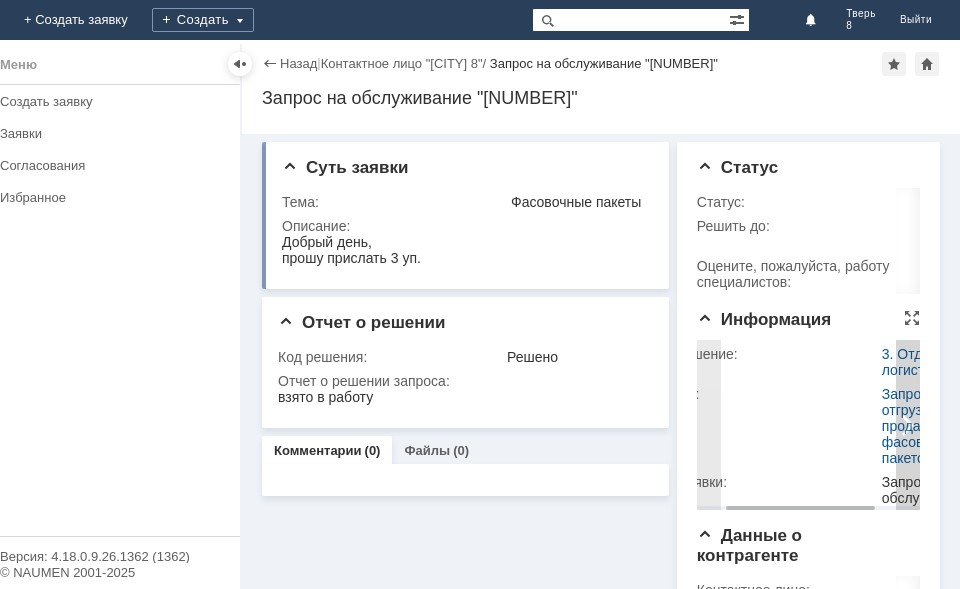 click at bounding box center [908, 425] 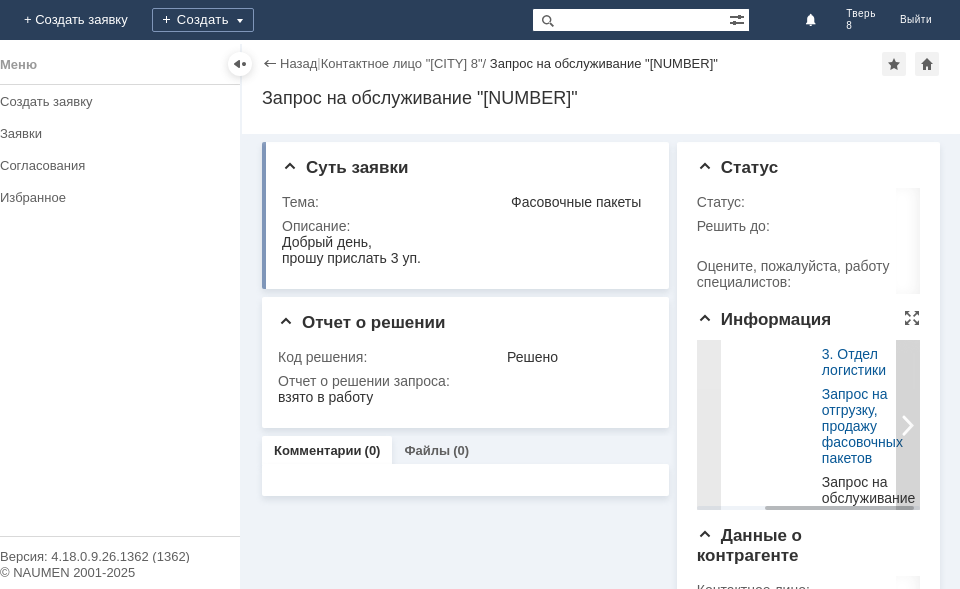 click on "Соглашение: 3. Отдел логистики Услуга: Запрос на отгрузку, продажу фасовочных пакетов Тип заявки: Запрос на обслуживание" at bounding box center [808, 424] 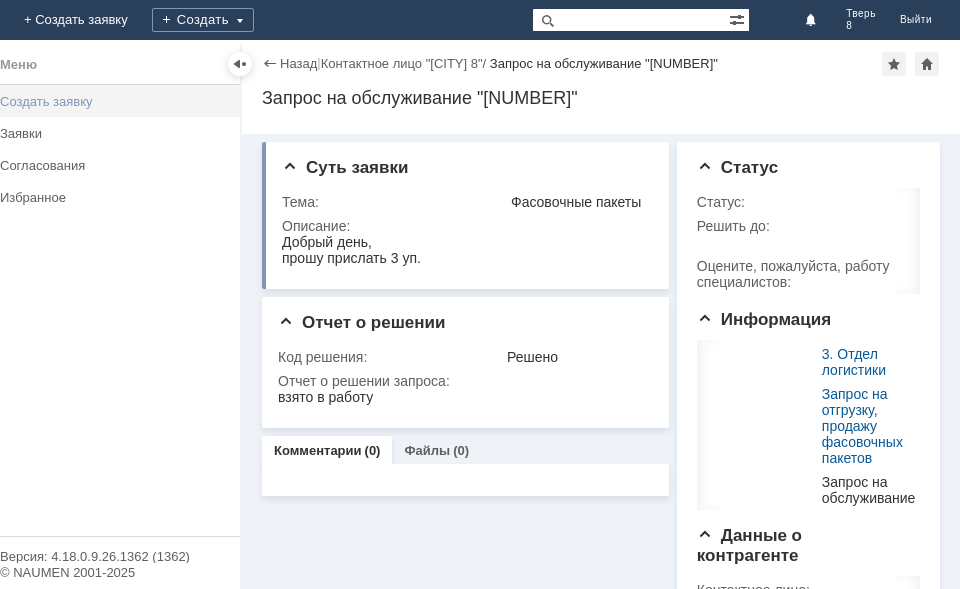click on "Создать заявку" at bounding box center (114, 101) 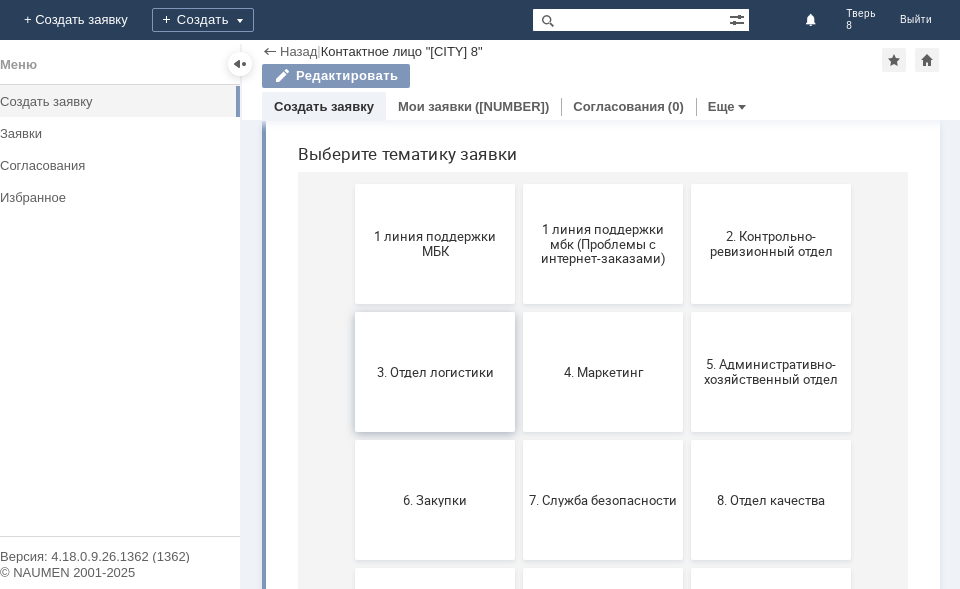 click on "3. Отдел логистики" at bounding box center (435, 372) 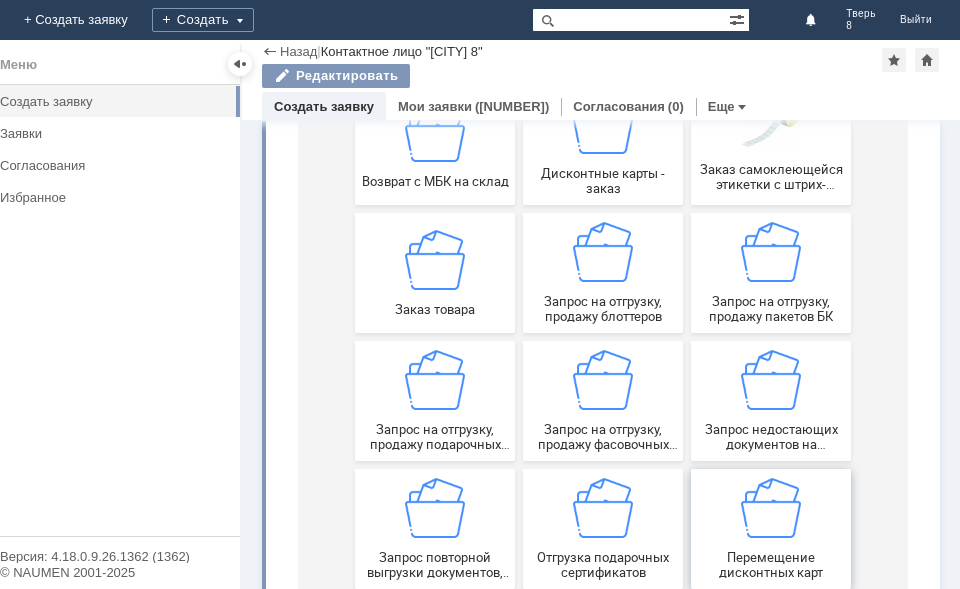 scroll, scrollTop: 300, scrollLeft: 0, axis: vertical 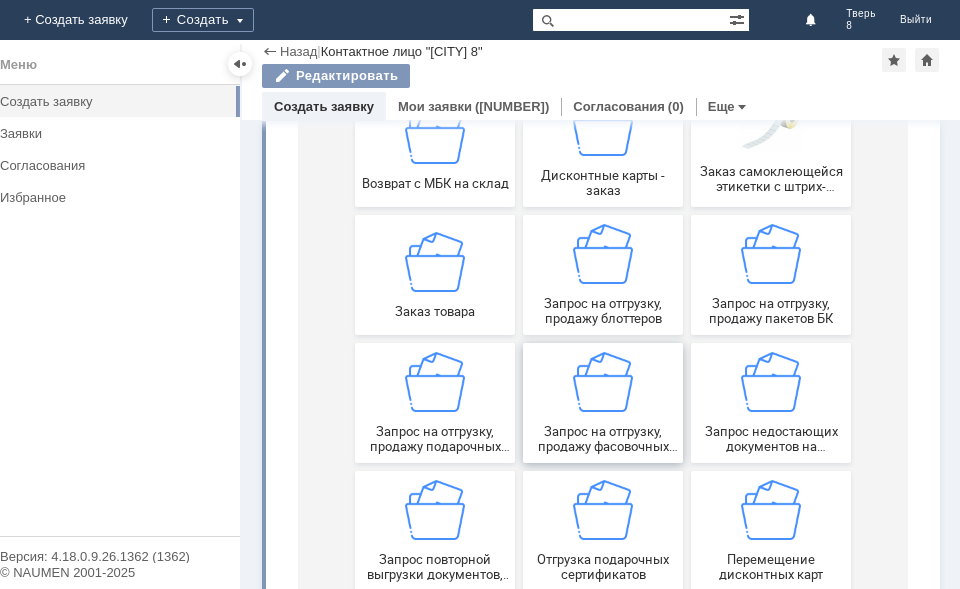 click on "Запрос на отгрузку, продажу фасовочных пакетов" at bounding box center [603, 439] 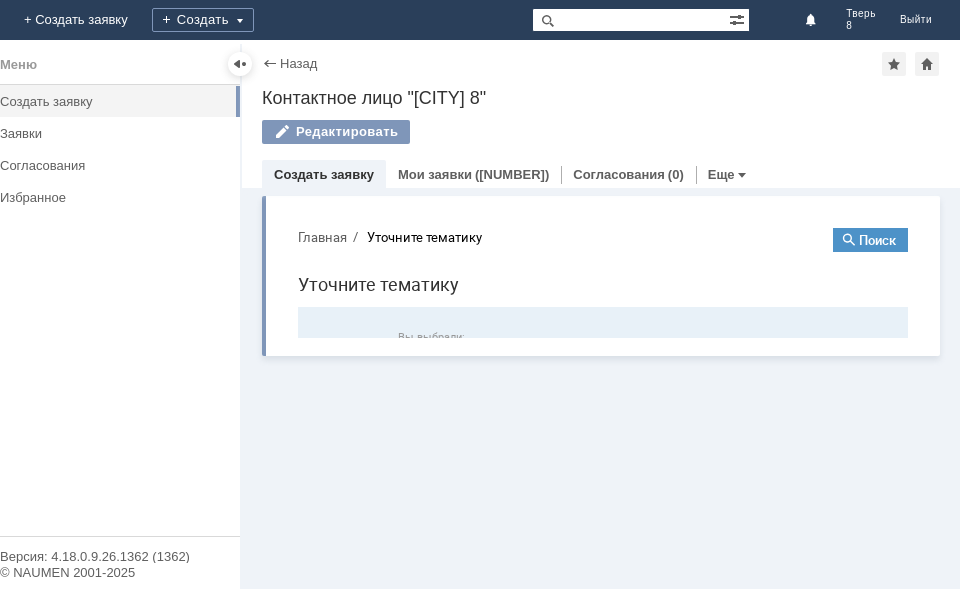 scroll, scrollTop: 0, scrollLeft: 0, axis: both 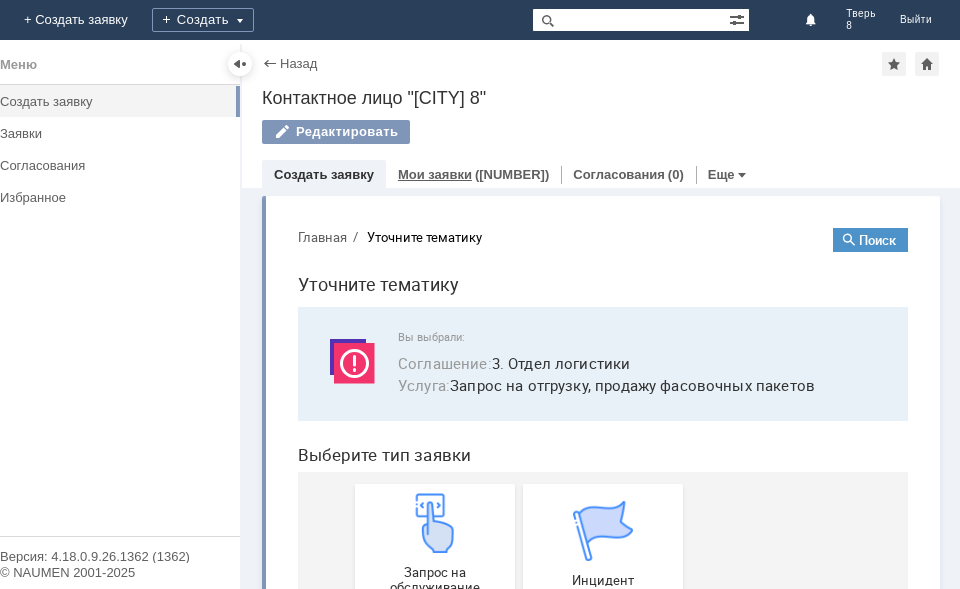 click on "Мои заявки" at bounding box center (435, 174) 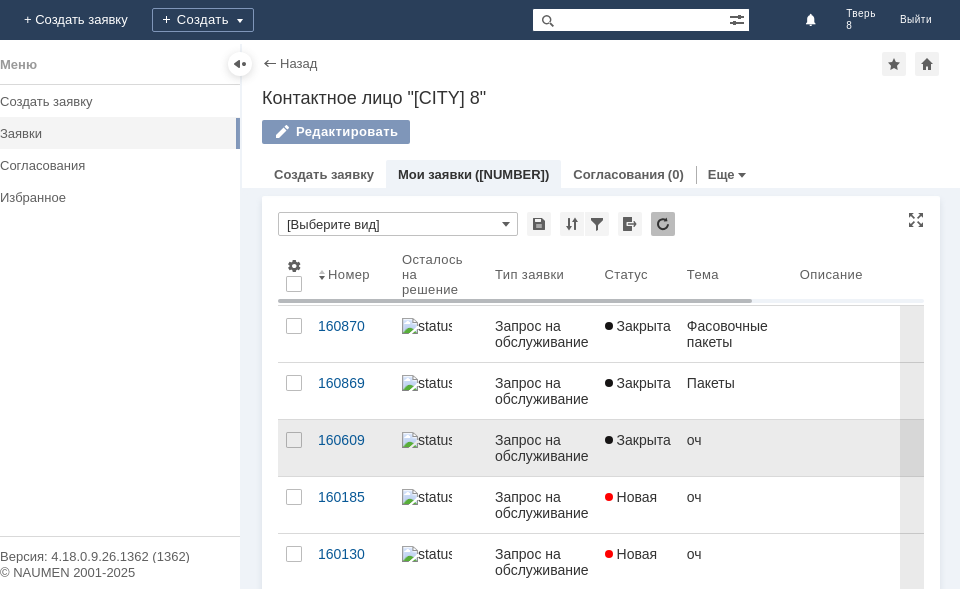 scroll, scrollTop: 0, scrollLeft: 0, axis: both 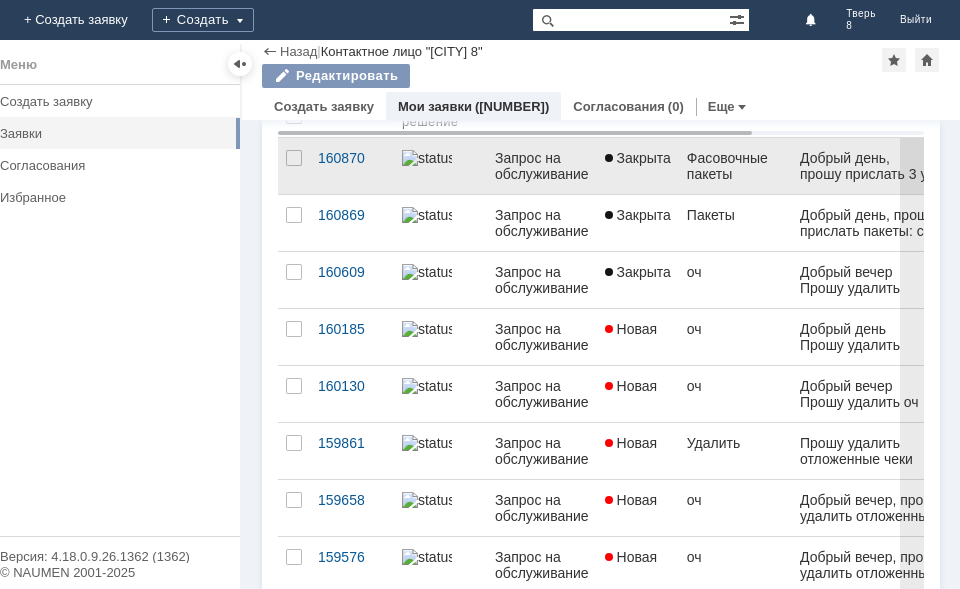 click on "Фасовочные пакеты" at bounding box center [735, 166] 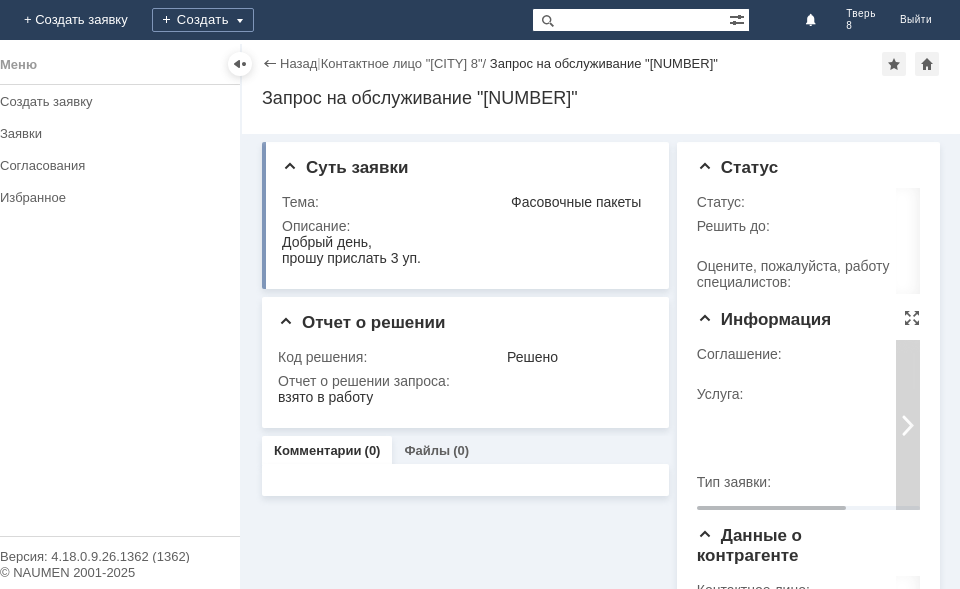 click at bounding box center [908, 425] 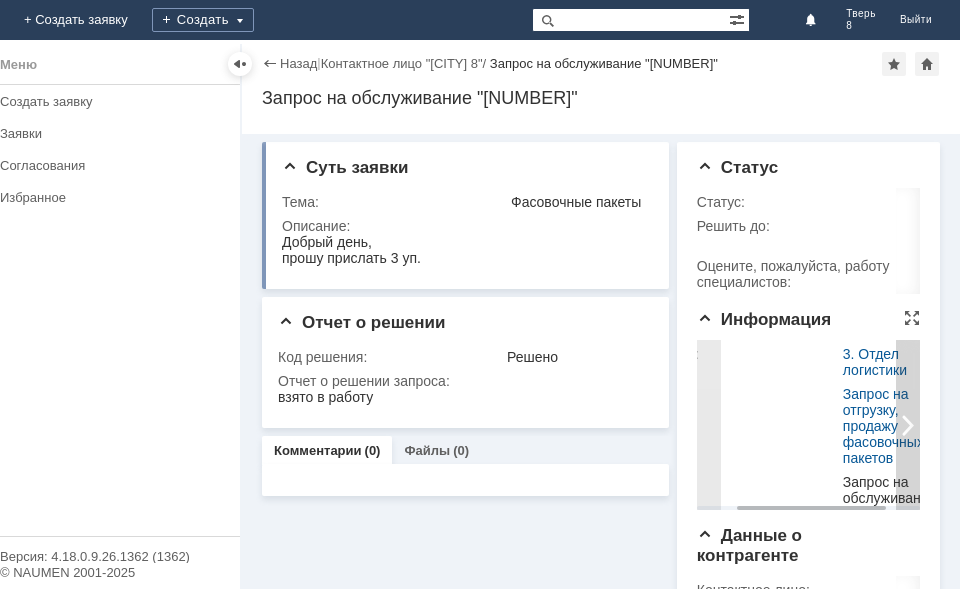 click at bounding box center [908, 425] 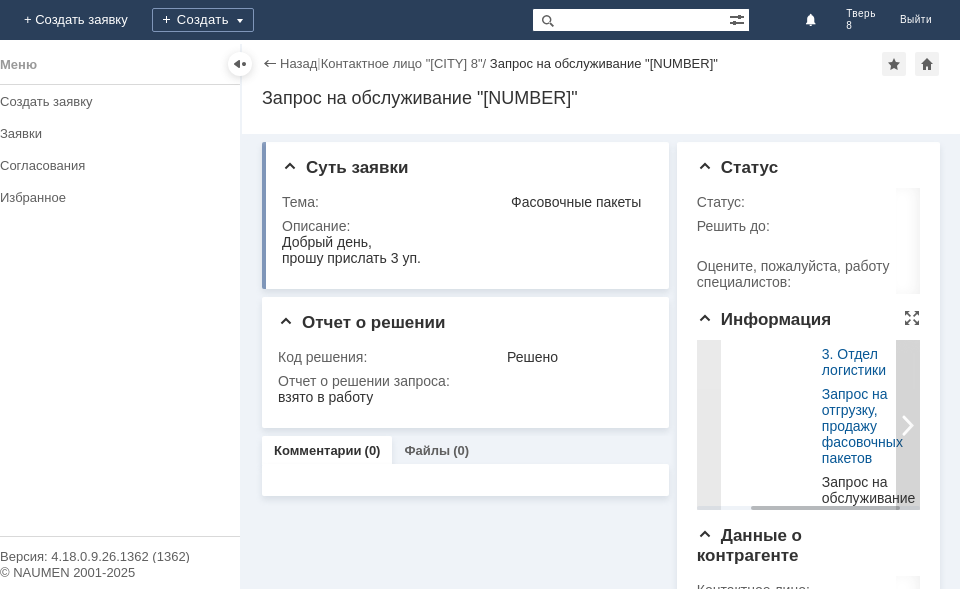 click on "Соглашение: 3. Отдел логистики Услуга: Запрос на отгрузку, продажу фасовочных пакетов Тип заявки: Запрос на обслуживание" at bounding box center [808, 424] 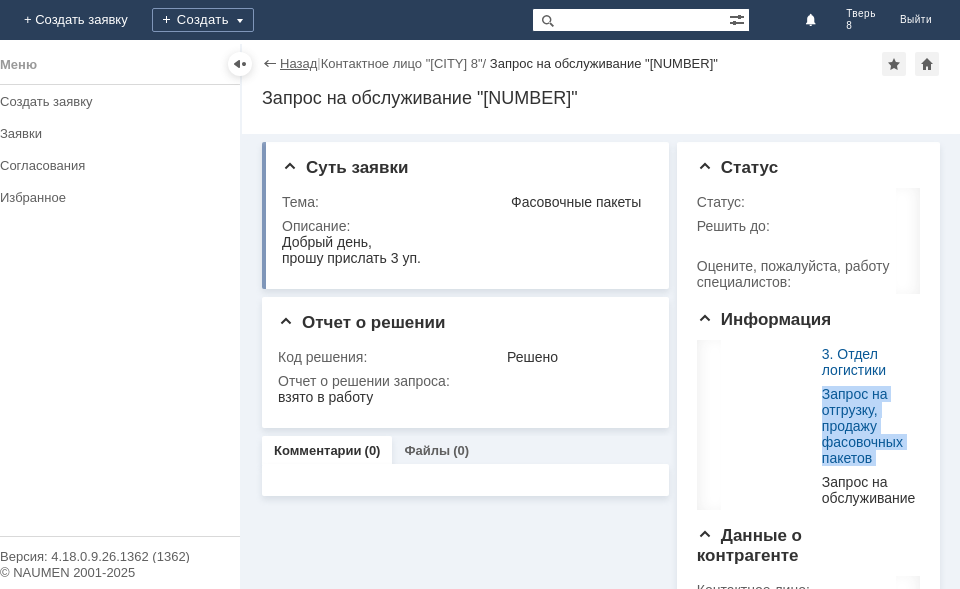 click on "Назад" at bounding box center [298, 63] 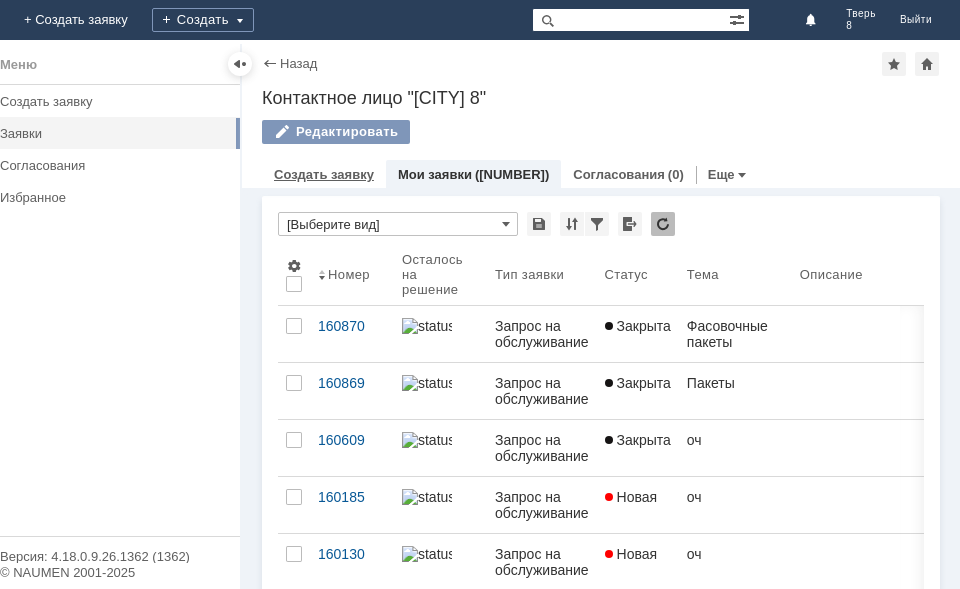 click on "Создать заявку" at bounding box center [324, 174] 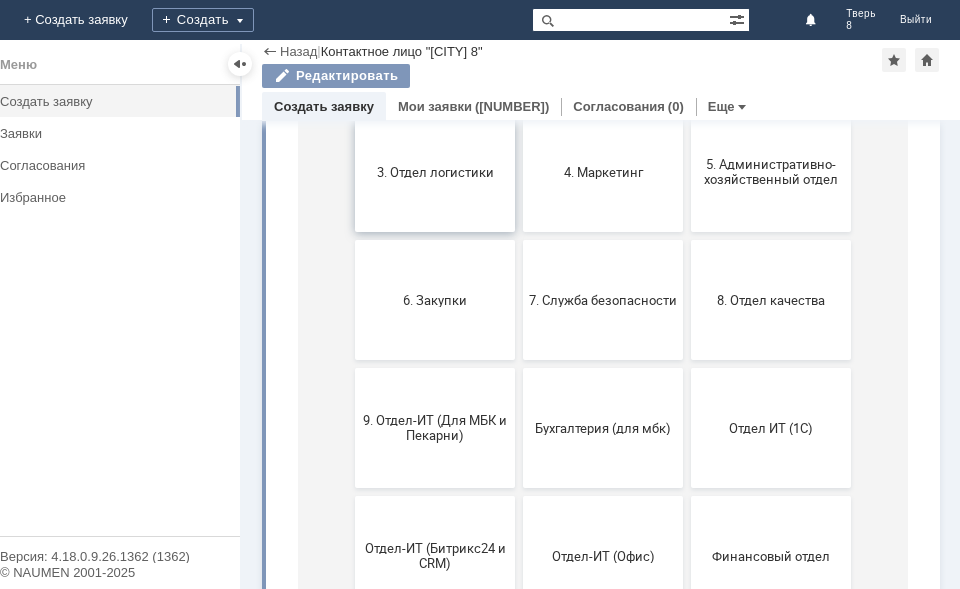 click on "3. Отдел логистики" at bounding box center [435, 172] 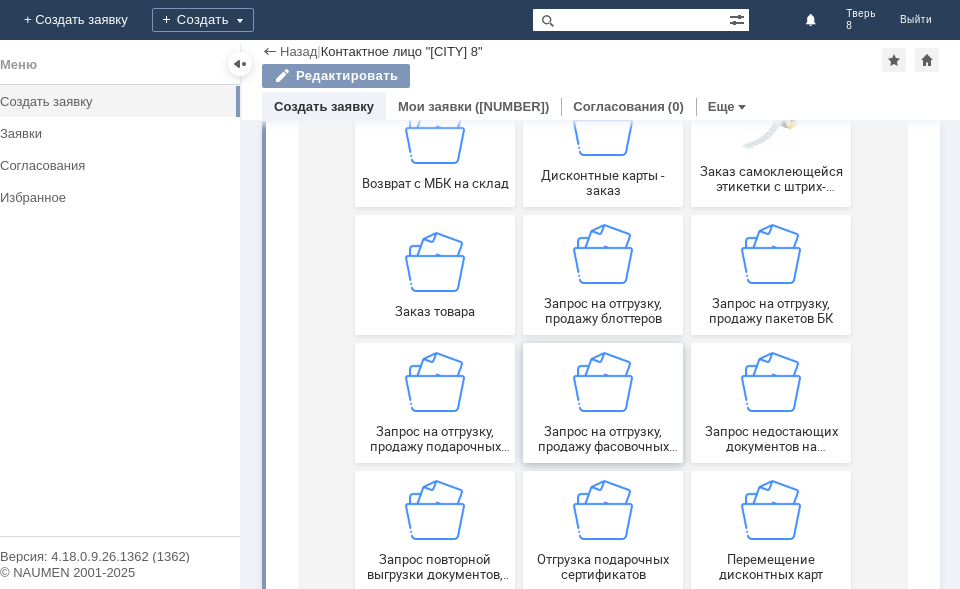 click on "Запрос на отгрузку, продажу фасовочных пакетов" at bounding box center (603, 403) 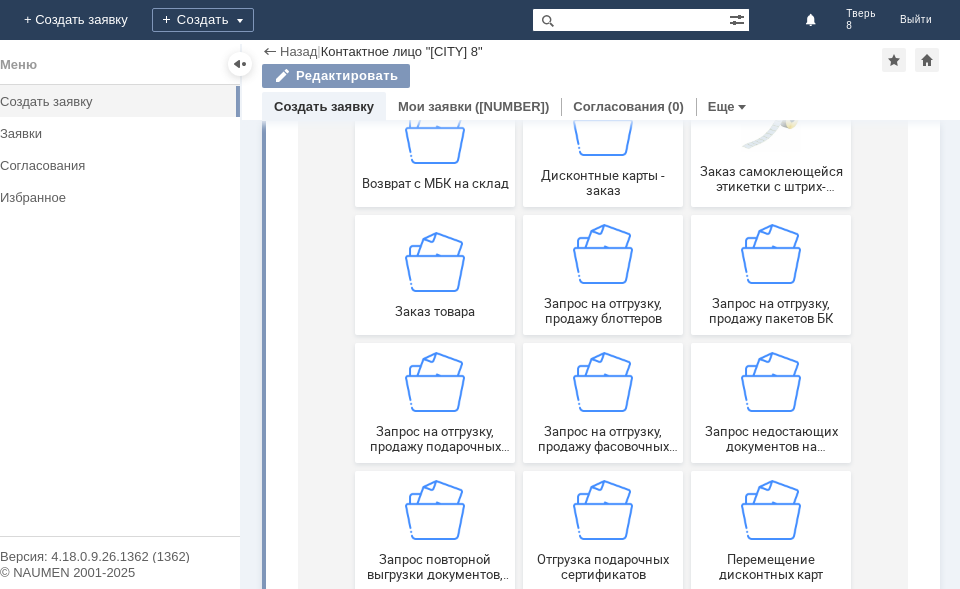 click on "Главная Уточните тематику  Поиск Уточните тематику Вы выбрали: Соглашение :  3. Отдел логистики Возврат с МБК на склад Дисконтные карты - заказ Заказ самоклеющейся этикетки с штрих-кодом (липки) Заказ товара Запрос на отгрузку, продажу блоттеров Запрос на отгрузку, продажу пакетов БК Запрос на отгрузку, продажу подарочных пакетов Запрос на отгрузку, продажу фасовочных пакетов Запрос недостающих документов на отгружаемый товар Запрос повторной выгрузки документов, поступления на магазины франчайзи Отгрузка подарочных сертификатов Прочее" at bounding box center [603, 359] 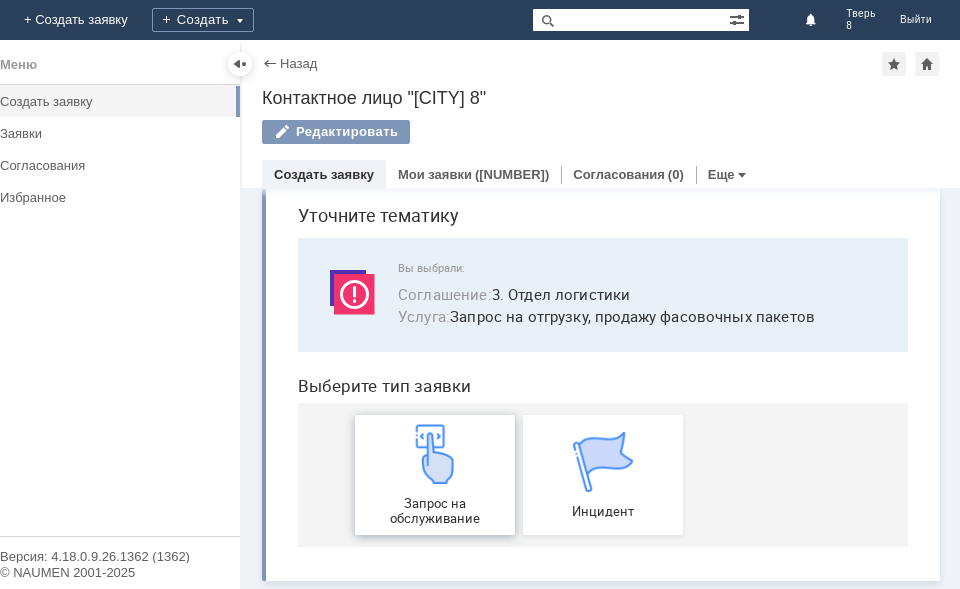 click at bounding box center (435, 454) 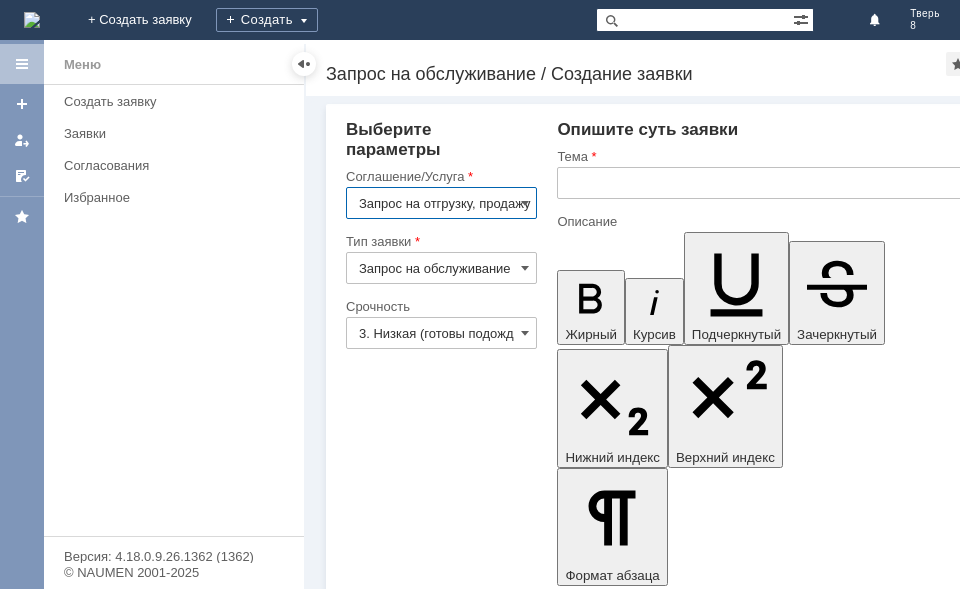 scroll, scrollTop: 0, scrollLeft: 0, axis: both 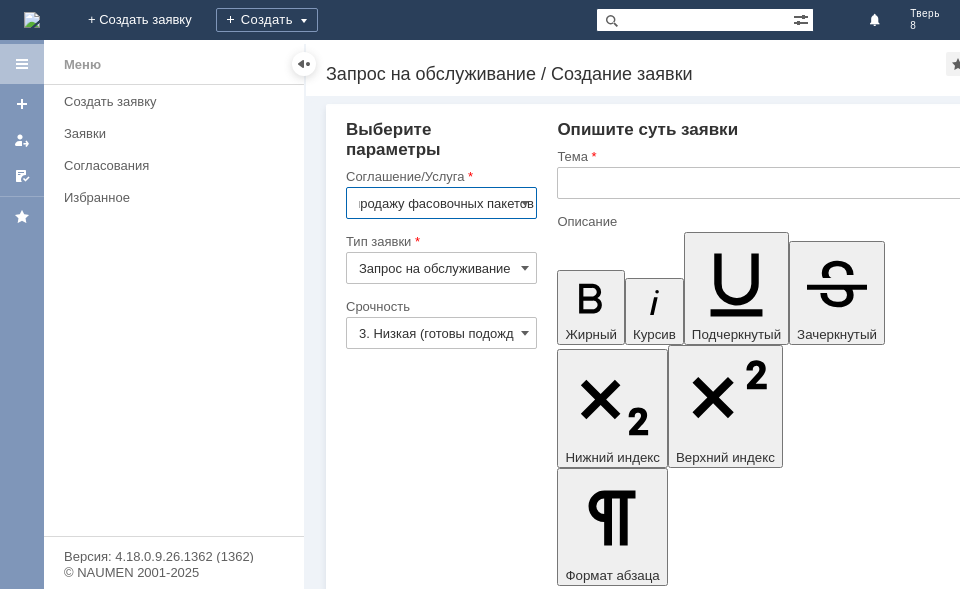 click at bounding box center [770, 183] 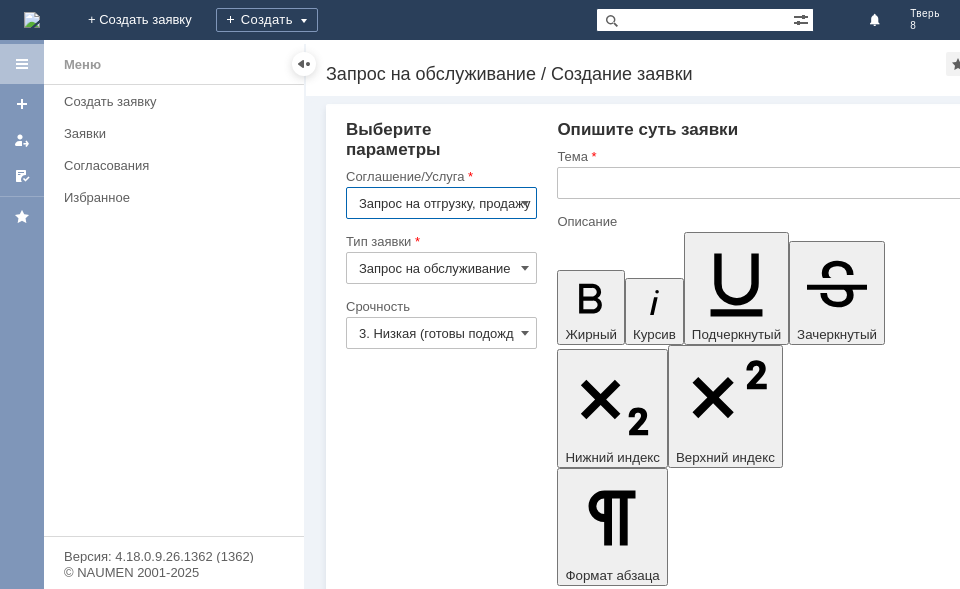 click at bounding box center (770, 183) 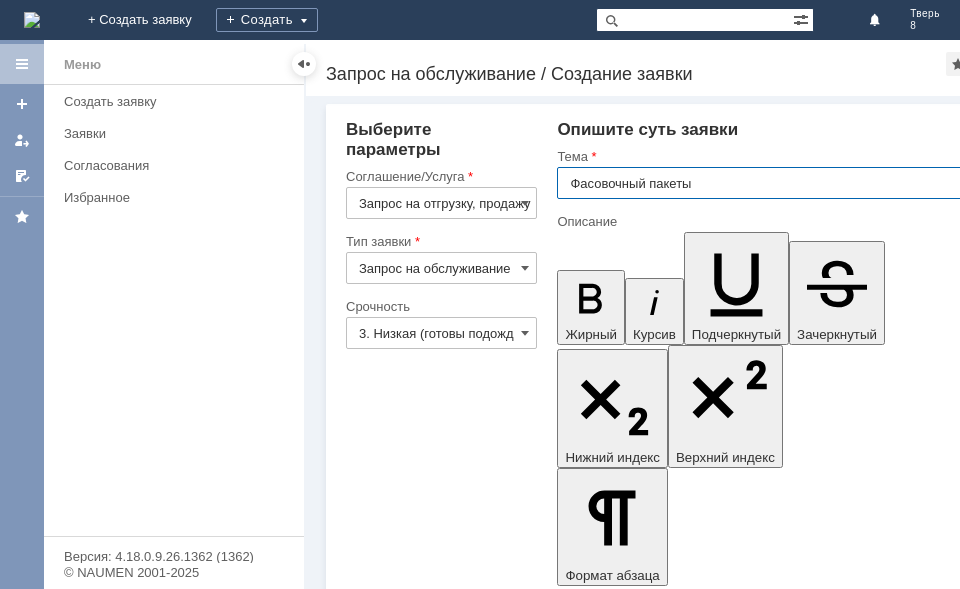 type on "Фасовочный пакеты" 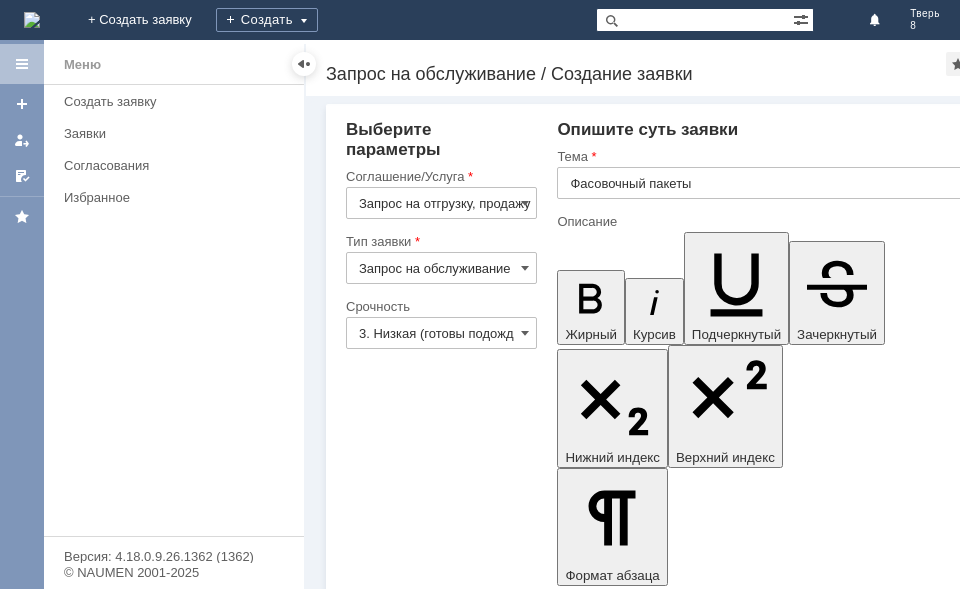 click at bounding box center [720, 4192] 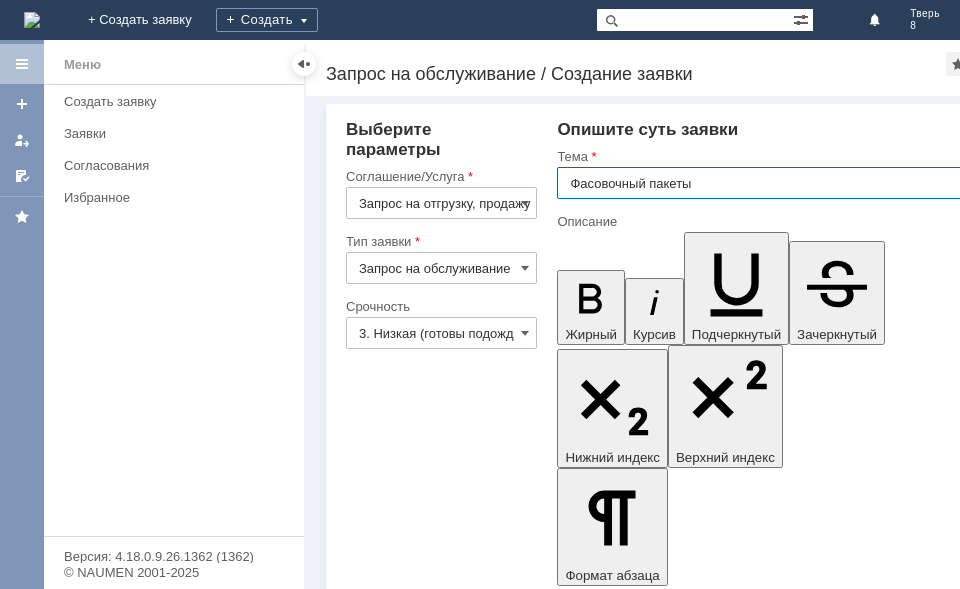 click on "Фасовочный пакеты" at bounding box center [770, 183] 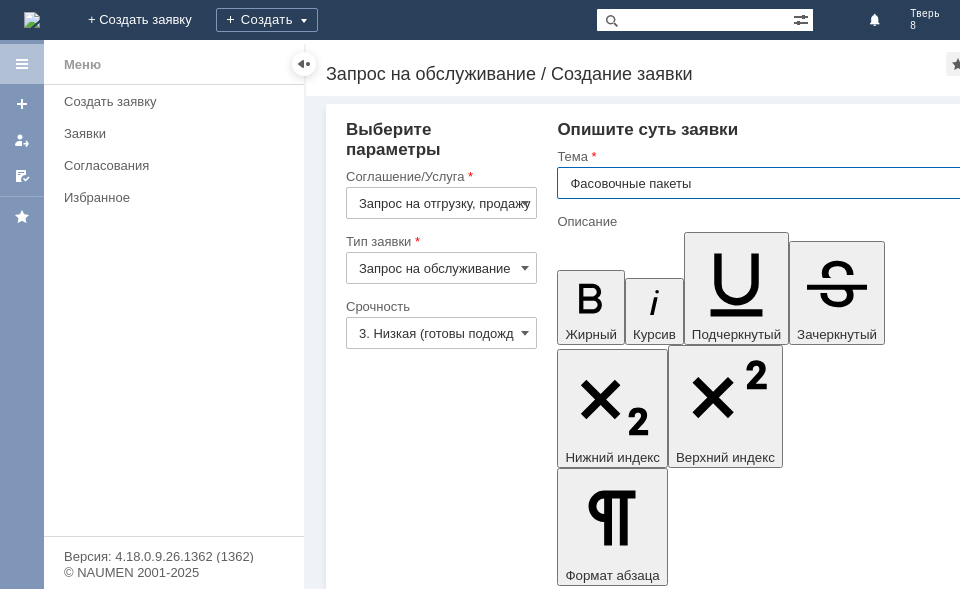 type on "Фасовочные пакеты" 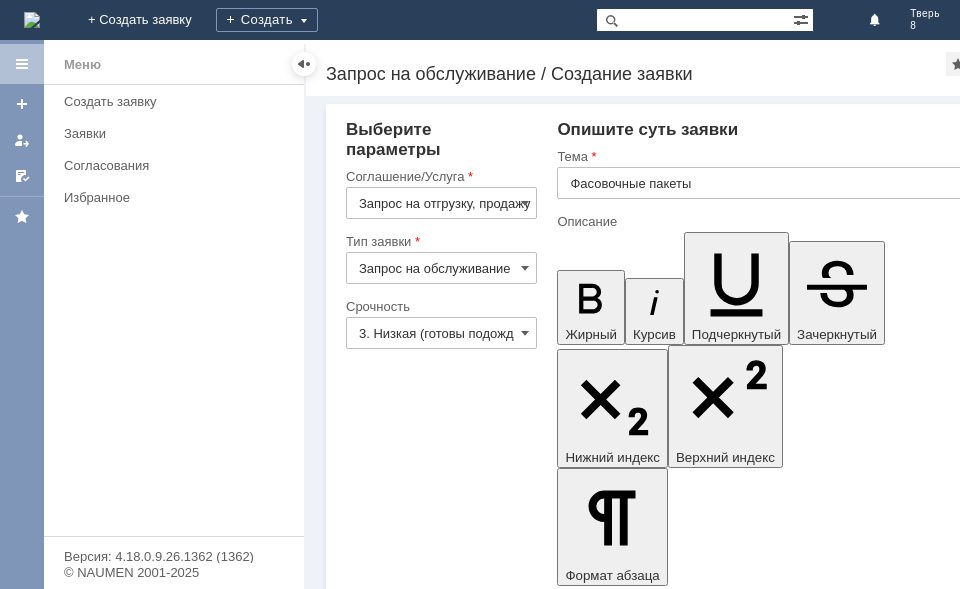 click on "Добрый день прошу" at bounding box center [720, 4192] 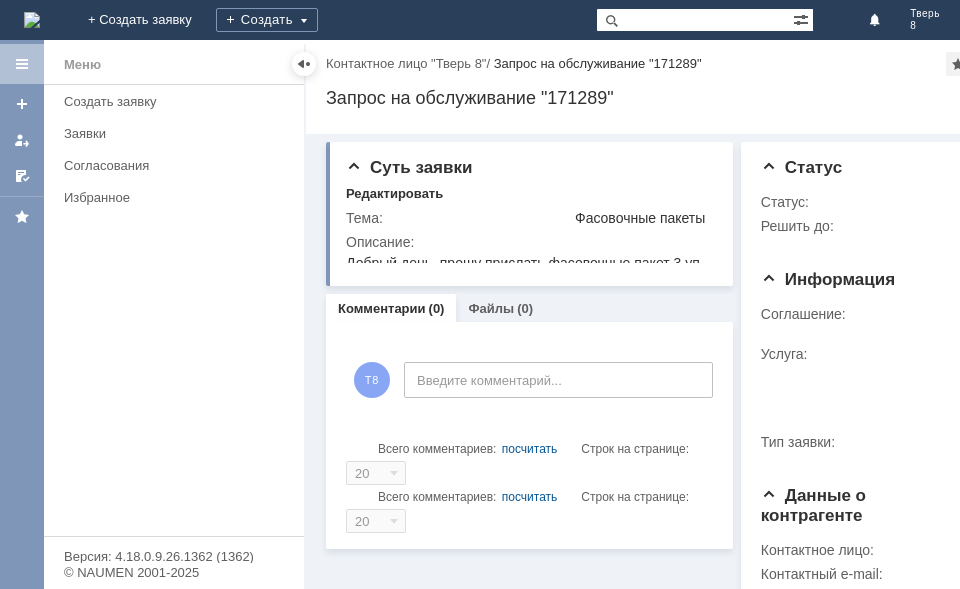 scroll, scrollTop: 0, scrollLeft: 0, axis: both 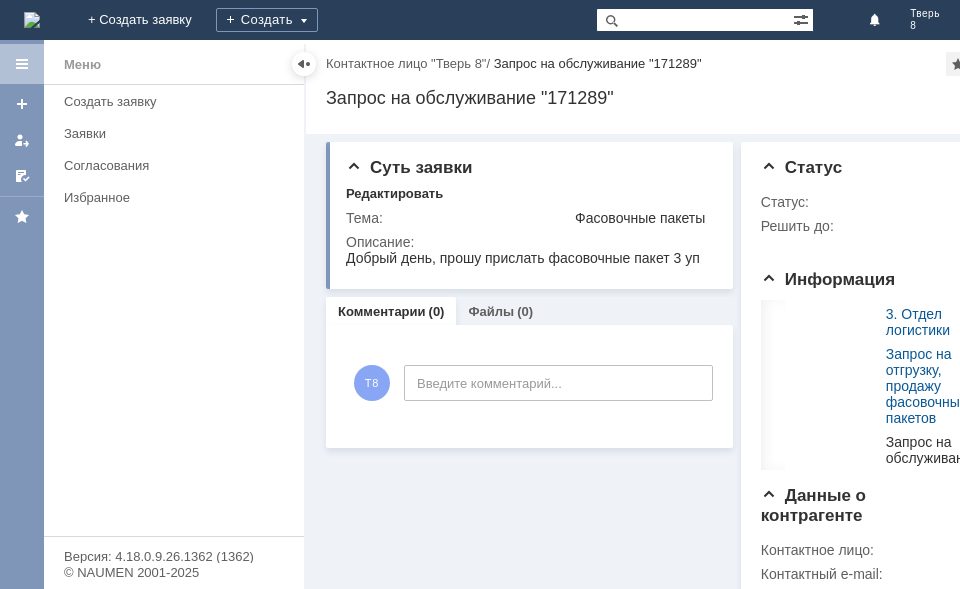 drag, startPoint x: 850, startPoint y: 464, endPoint x: 970, endPoint y: 459, distance: 120.10412 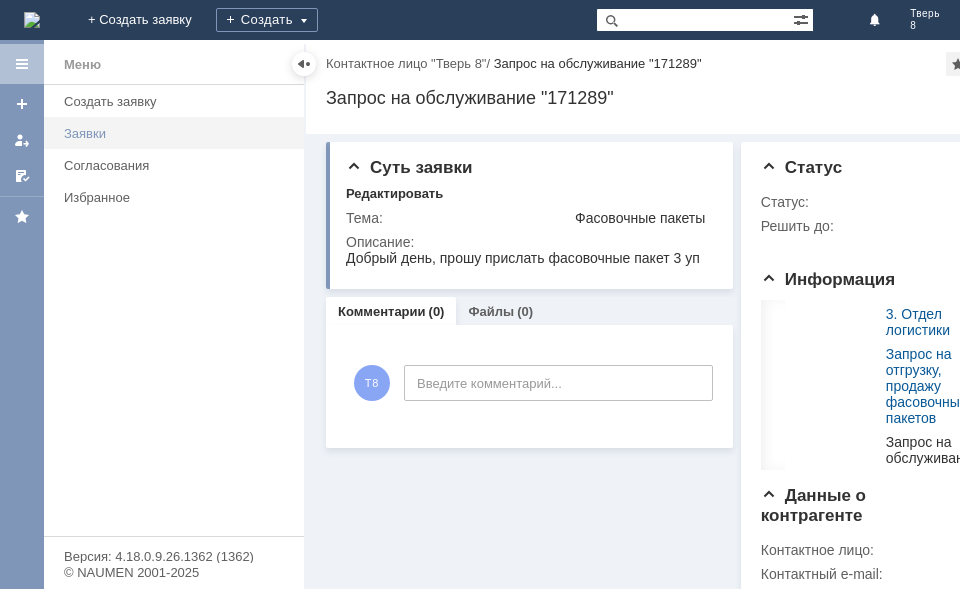 click on "Заявки" at bounding box center [178, 133] 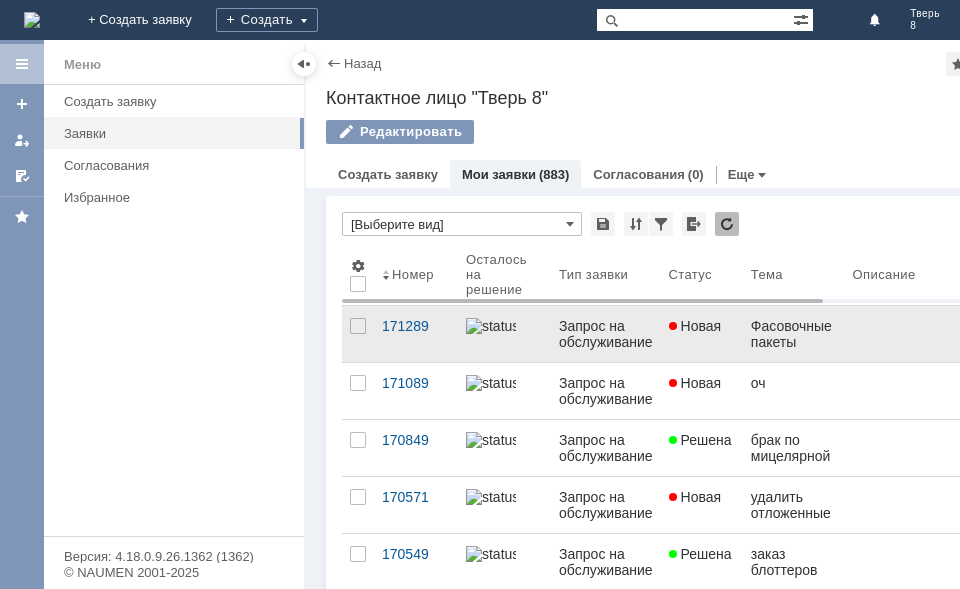 scroll, scrollTop: 0, scrollLeft: 0, axis: both 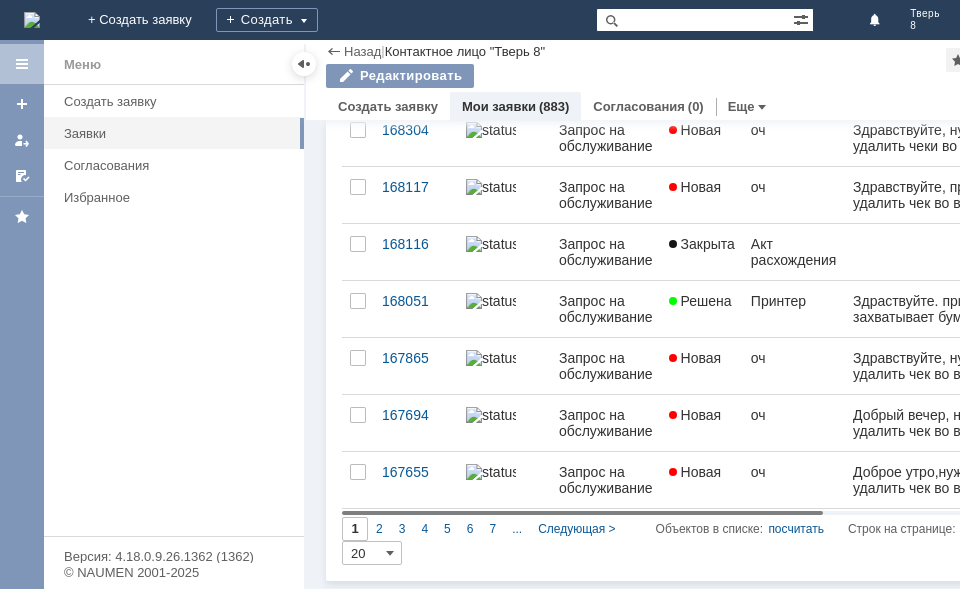 drag, startPoint x: 720, startPoint y: 509, endPoint x: 655, endPoint y: 468, distance: 76.8505 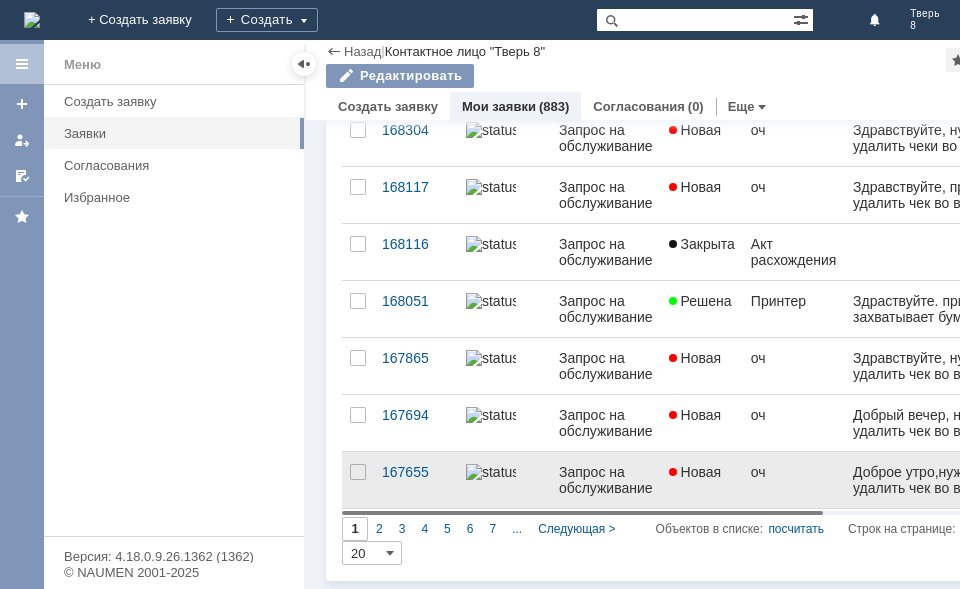 click on "Запрос на обслуживание" at bounding box center (606, 480) 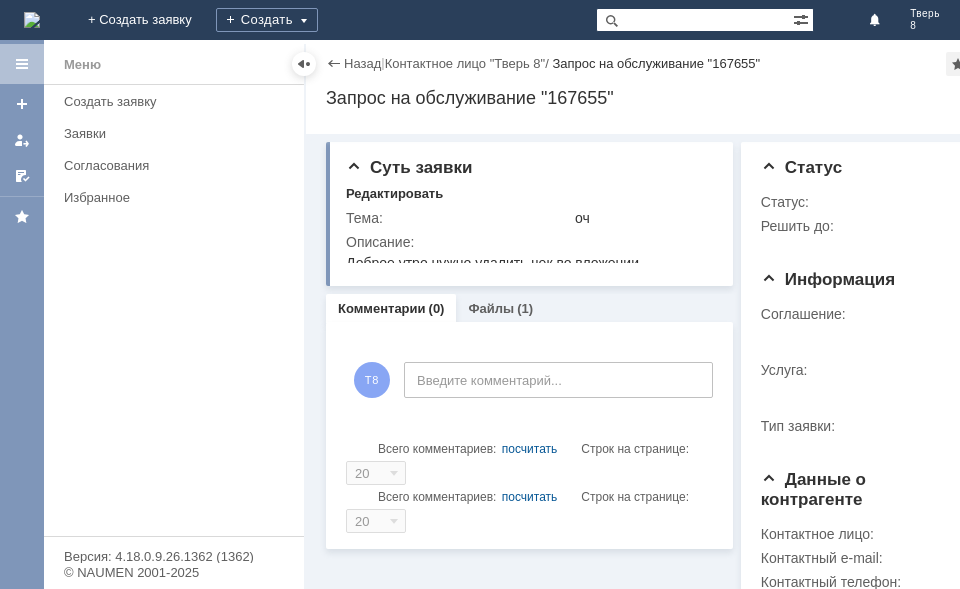 scroll, scrollTop: 0, scrollLeft: 0, axis: both 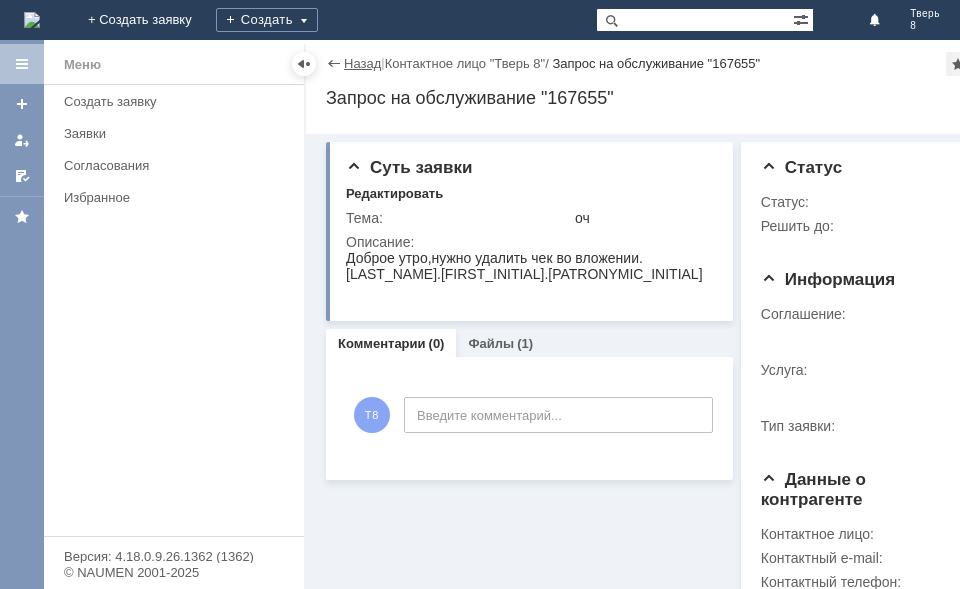 click on "Назад" at bounding box center [362, 63] 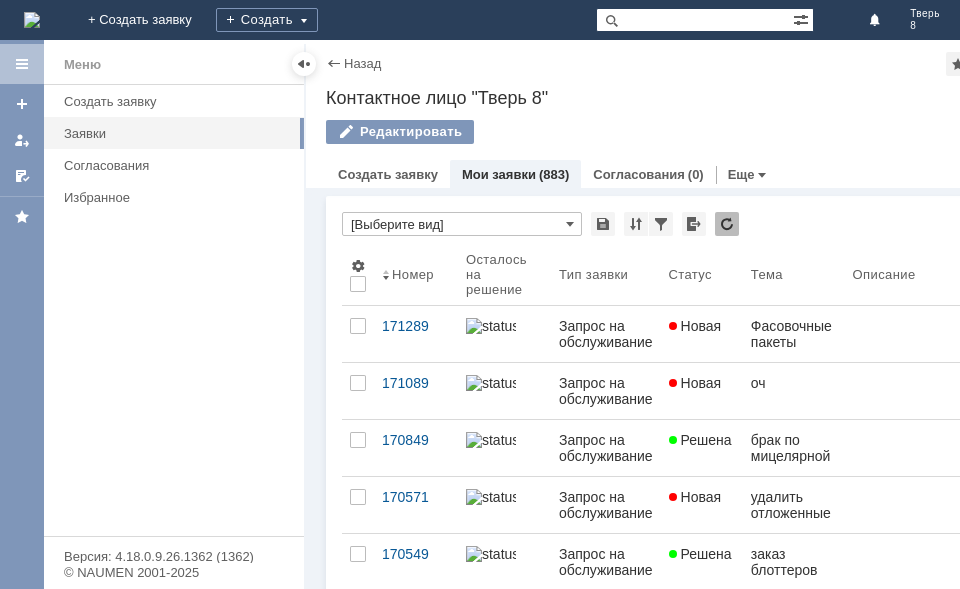scroll, scrollTop: 0, scrollLeft: 0, axis: both 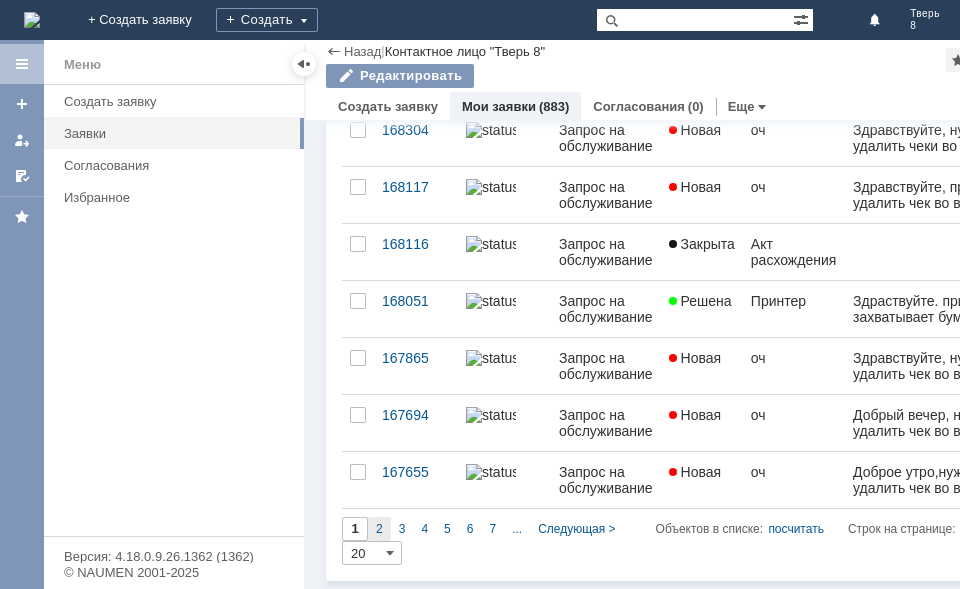 click on "2" at bounding box center (379, 529) 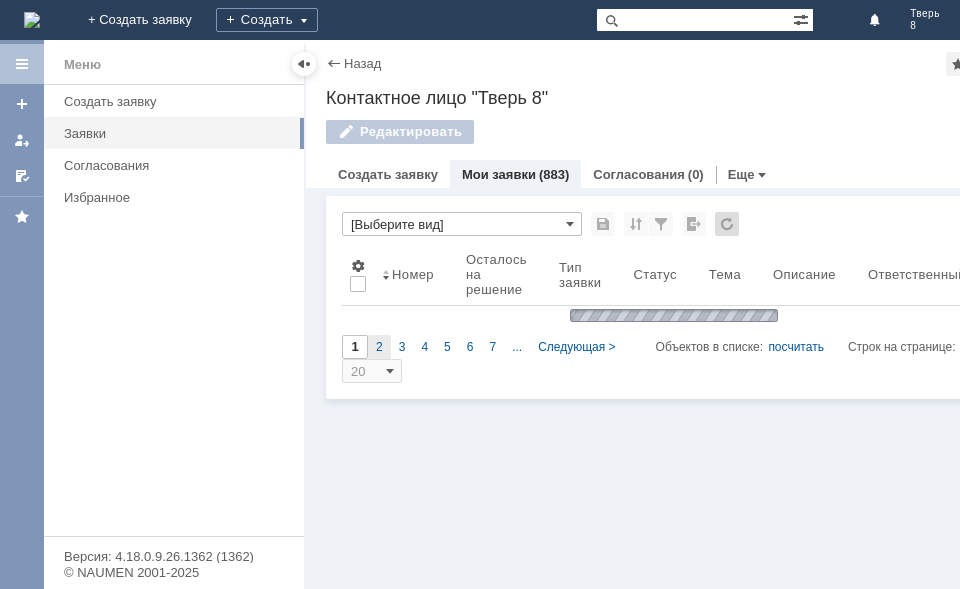 type on "2" 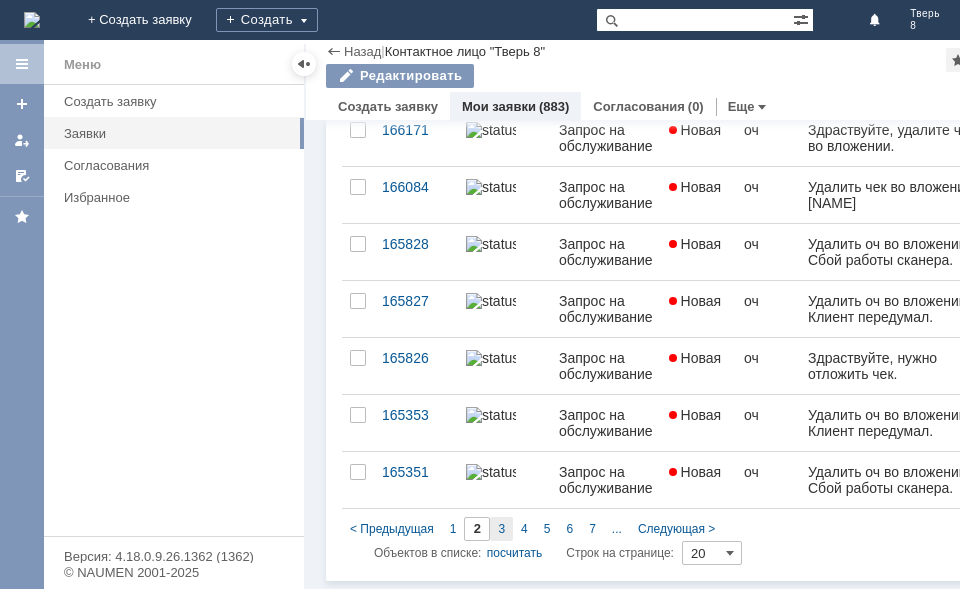 click on "3" at bounding box center [501, 529] 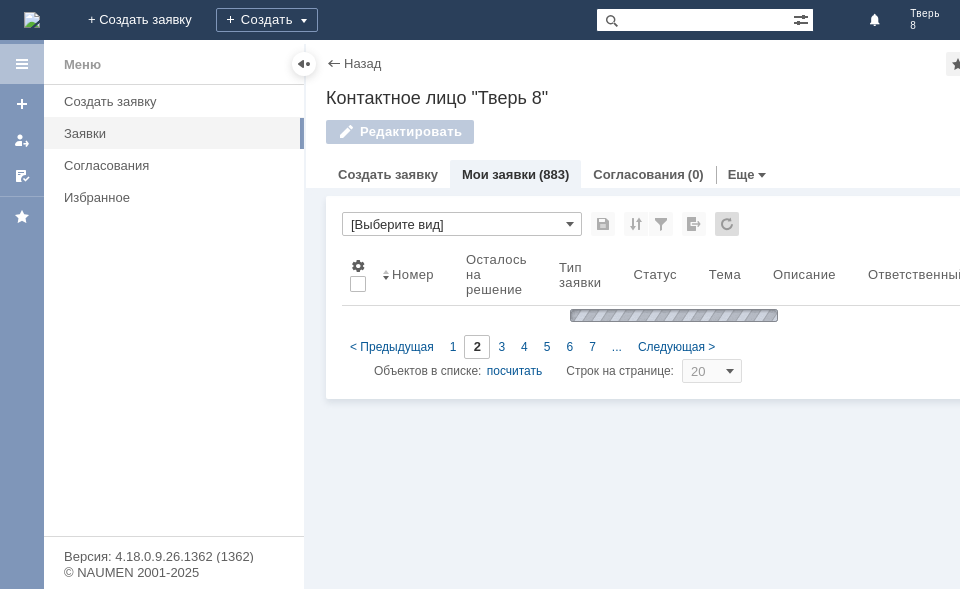 type on "3" 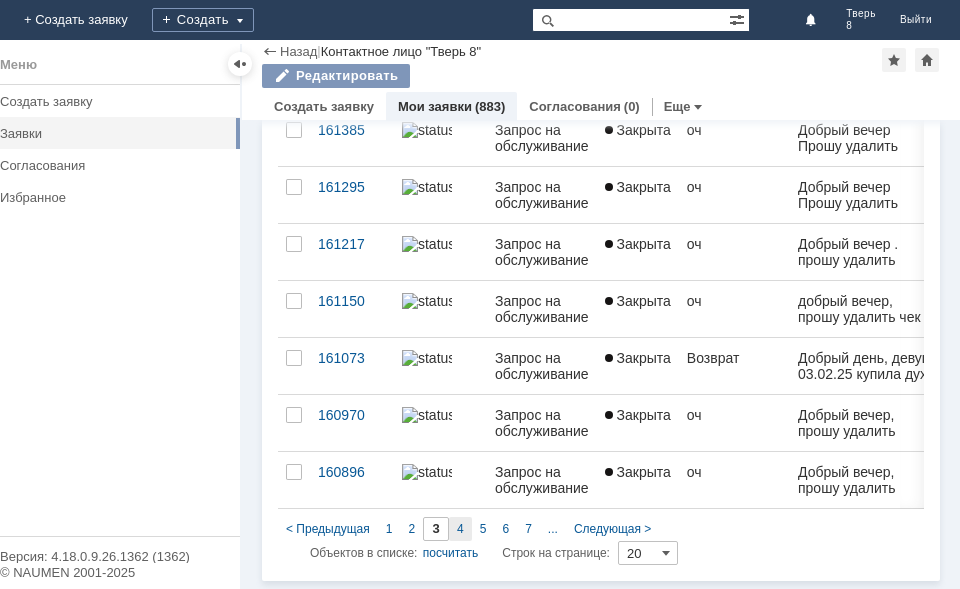 click on "4" at bounding box center [460, 529] 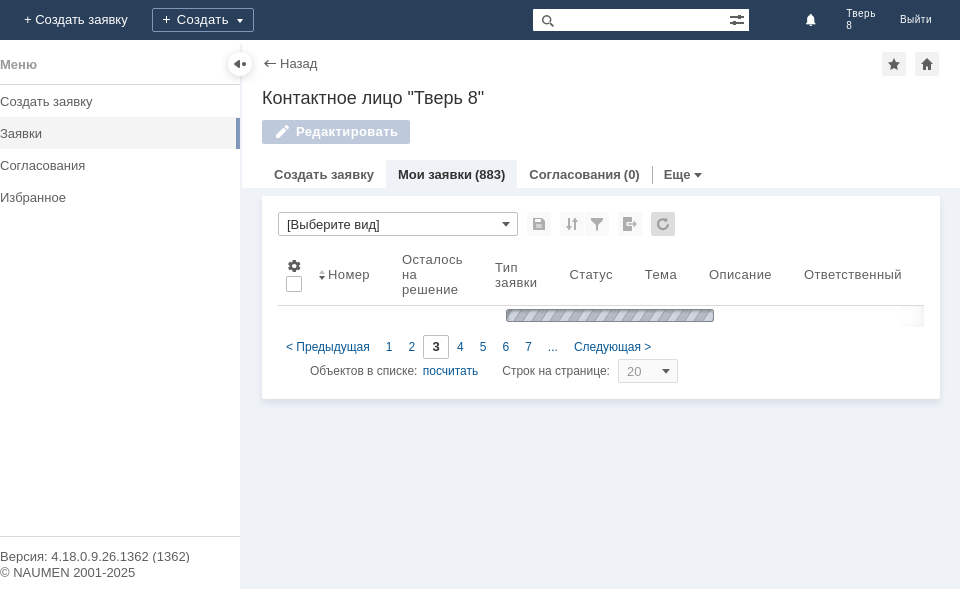 type on "4" 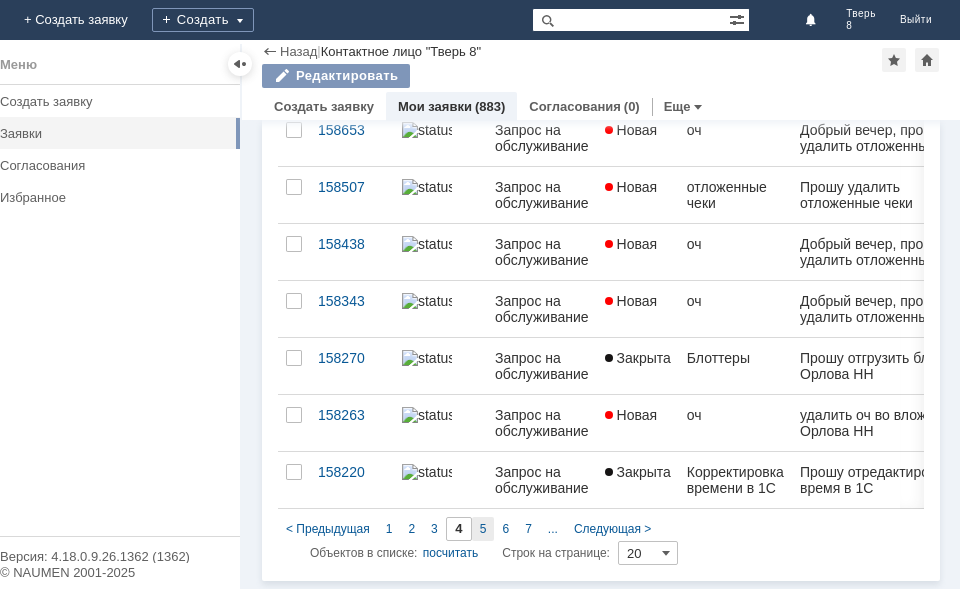 click on "5" at bounding box center (483, 529) 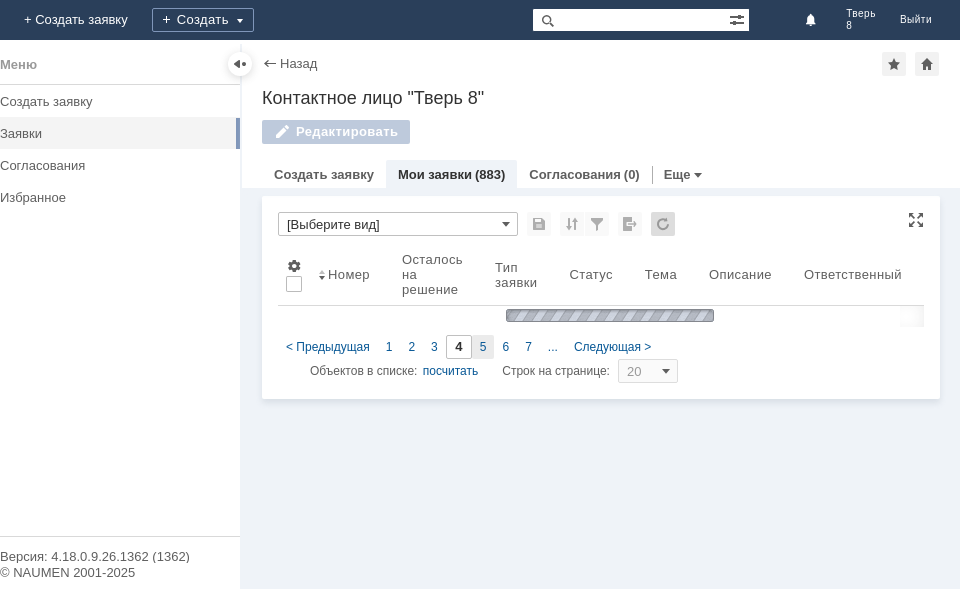 type on "5" 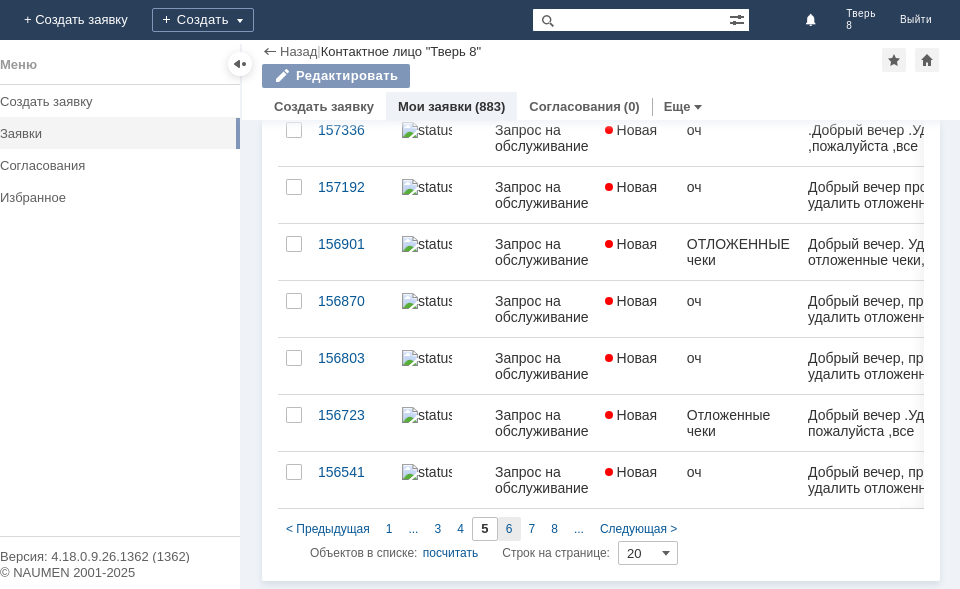 click on "6" at bounding box center [509, 529] 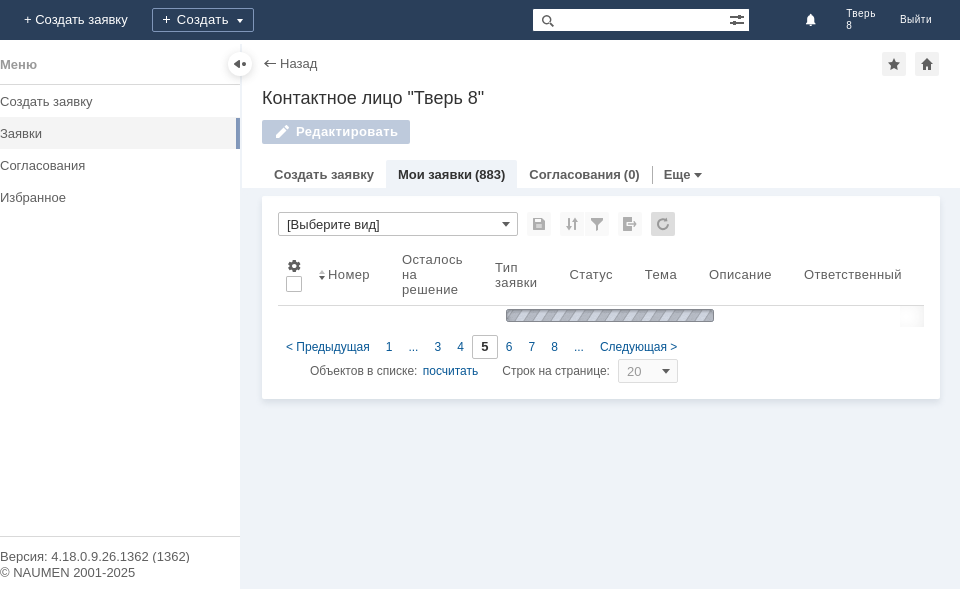 type on "6" 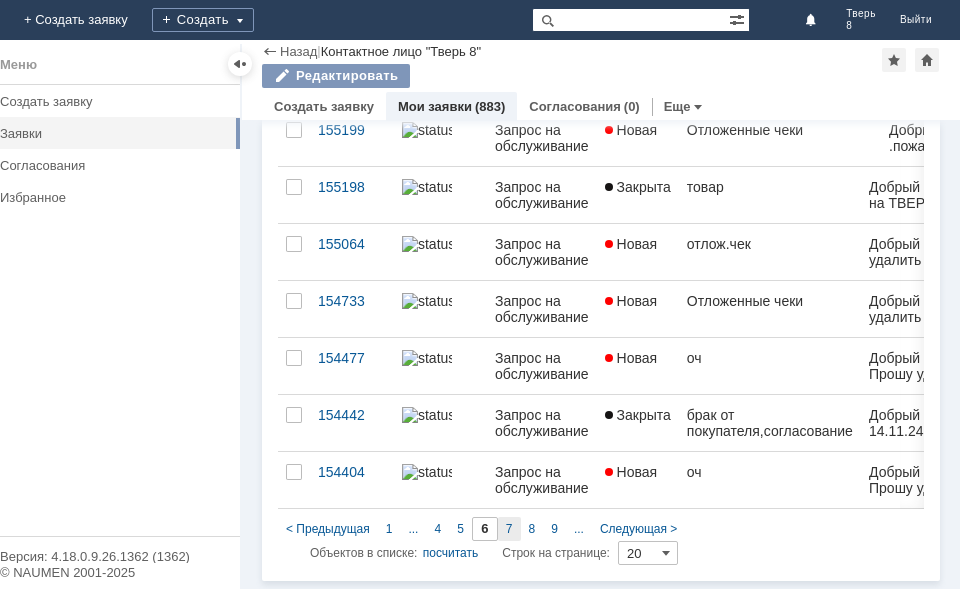 click on "7" at bounding box center (509, 529) 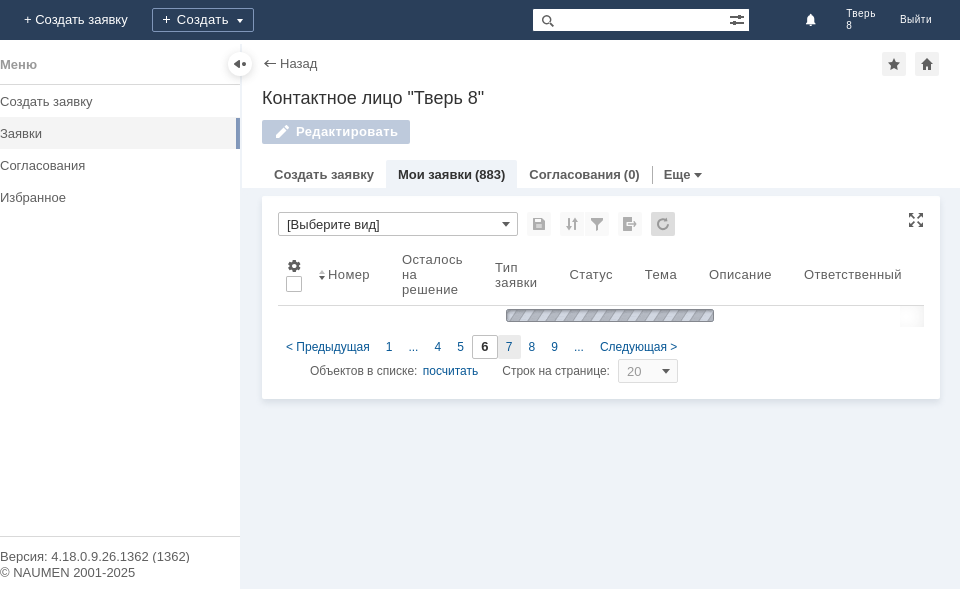type on "7" 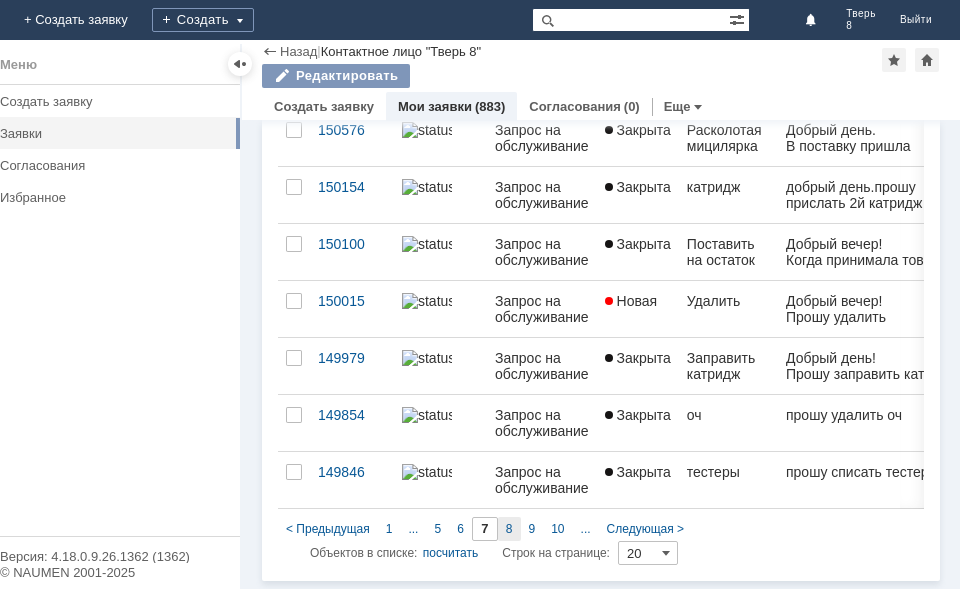 click on "8" at bounding box center [509, 529] 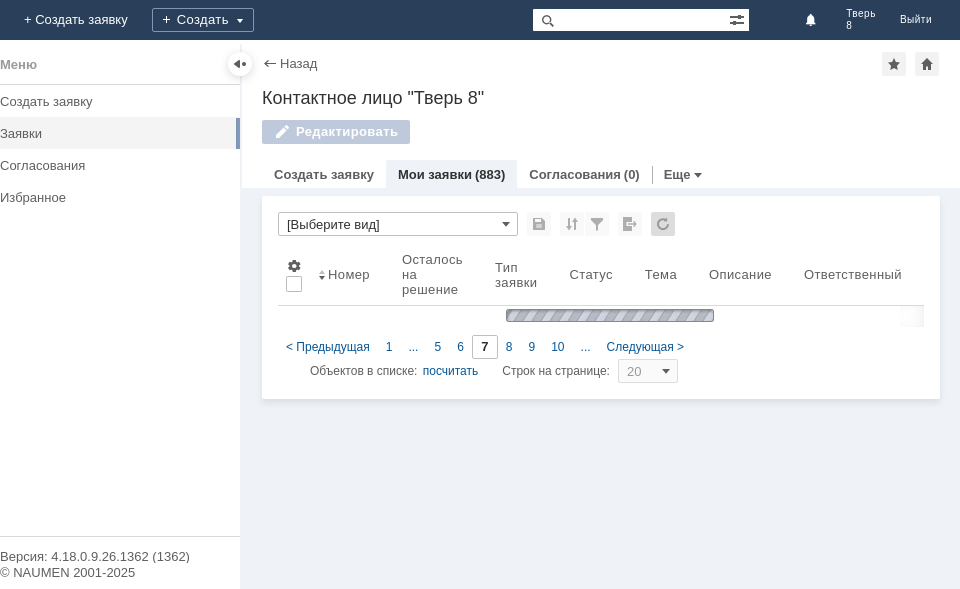 type on "8" 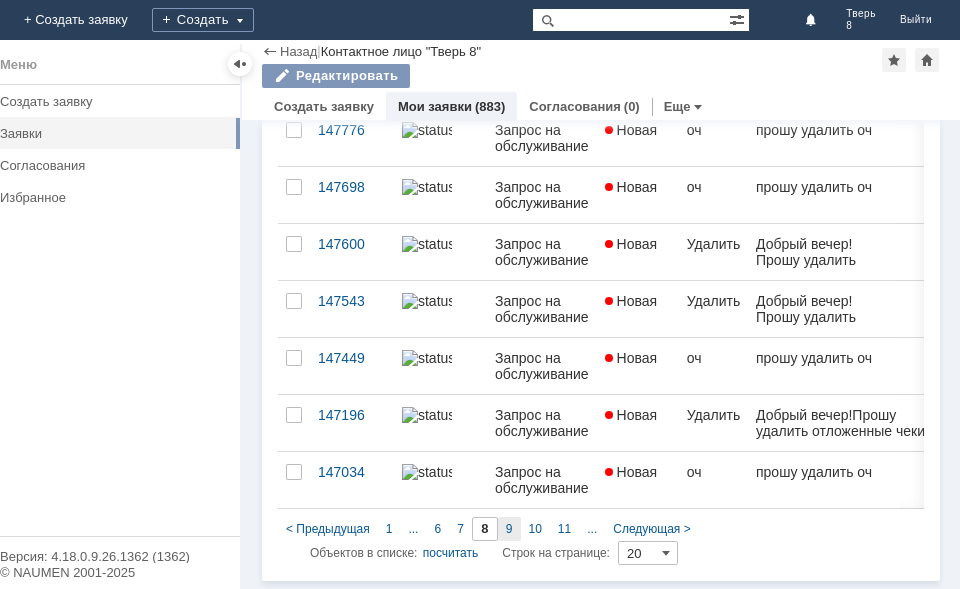 click on "9" at bounding box center (509, 529) 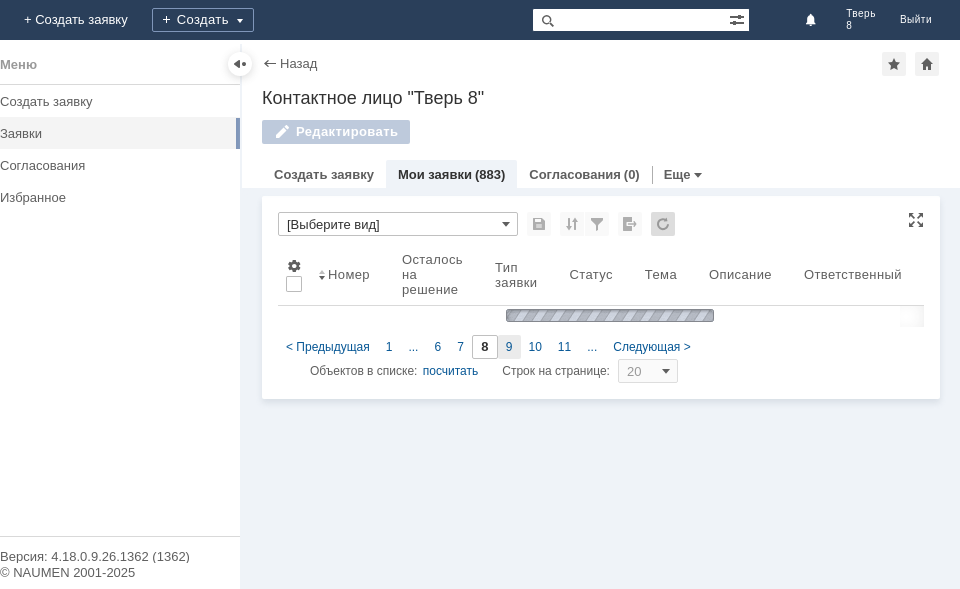 type on "9" 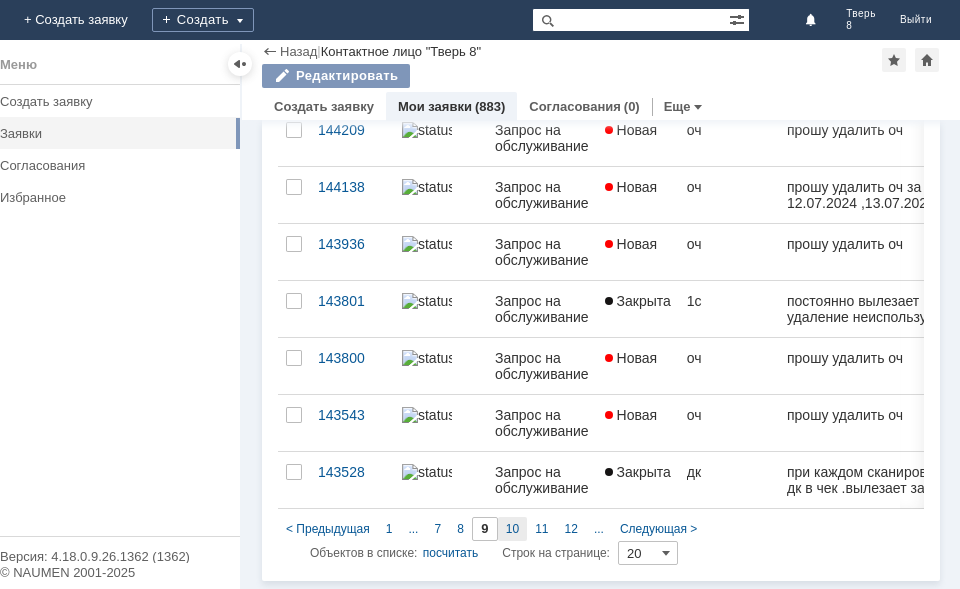 click on "10" at bounding box center [512, 529] 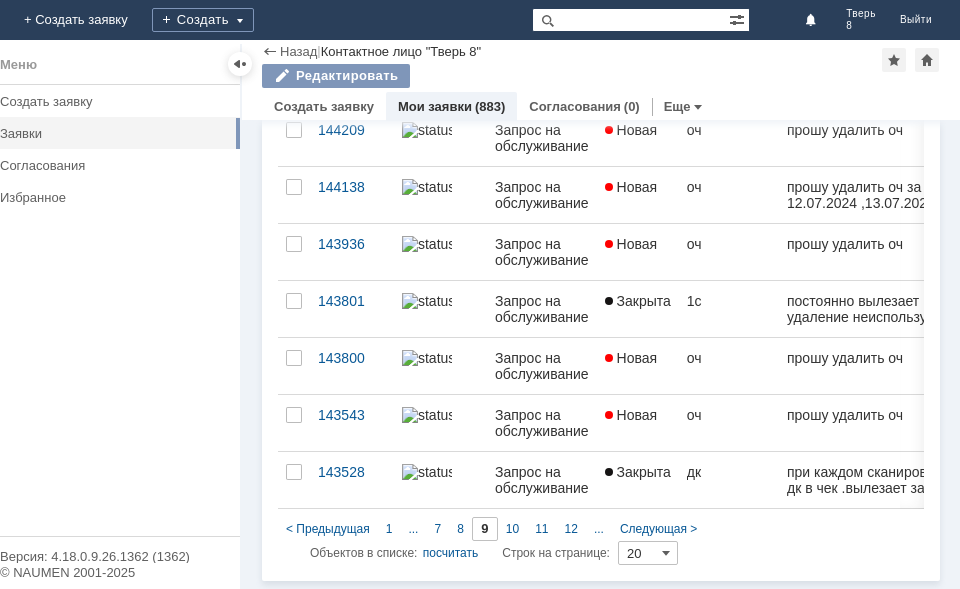 click on "Связанные объекты * [Выберите вид] Результаты поиска: Изменить Сбросить Сортировать по: Номер Предыдущая 1 ... 7 8 9 10 11 12 ... Следующая Объектов в списке: посчитать Строк на странице: 20 Номер Осталось на решение Тип заявки Статус Тема Описание Ответственный 146487 Запрос на обслуживание Закрыта накладная Оператор претензий / Контрольно-ревизионный отдел 146483 Запрос на обслуживание Новая ОЧ Оператор по отложенным чекам / Отложенные чеки 146099 Запрос на обслуживание Новая оч Оператор по отложенным чекам / Отложенные чеки 145813" at bounding box center (601, 354) 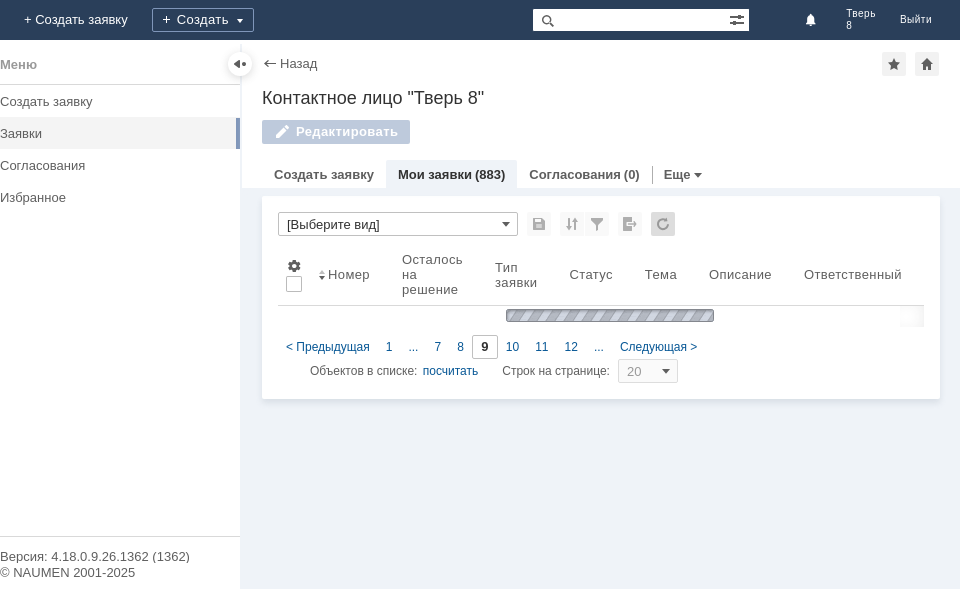 type on "10" 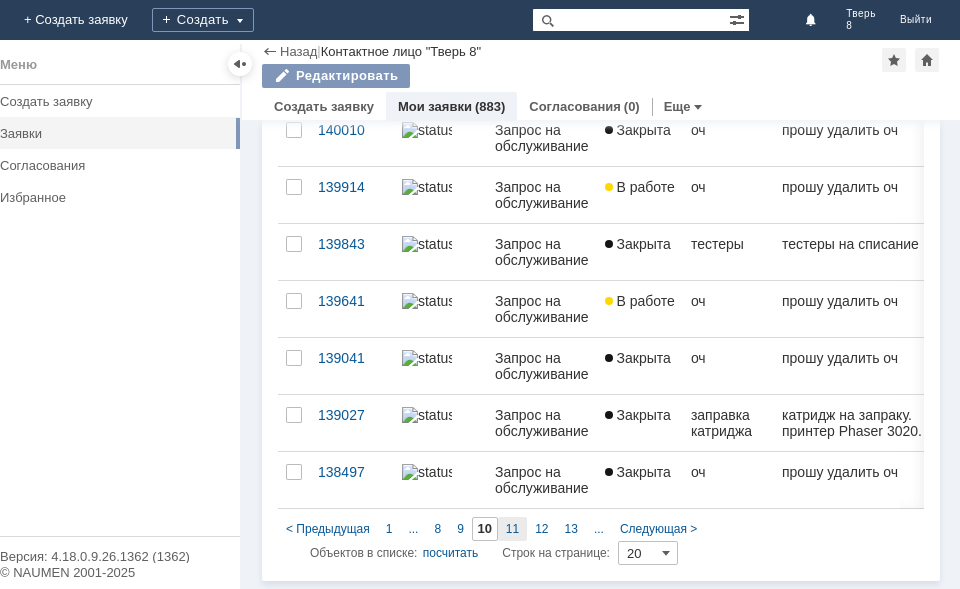 click on "11" at bounding box center [512, 529] 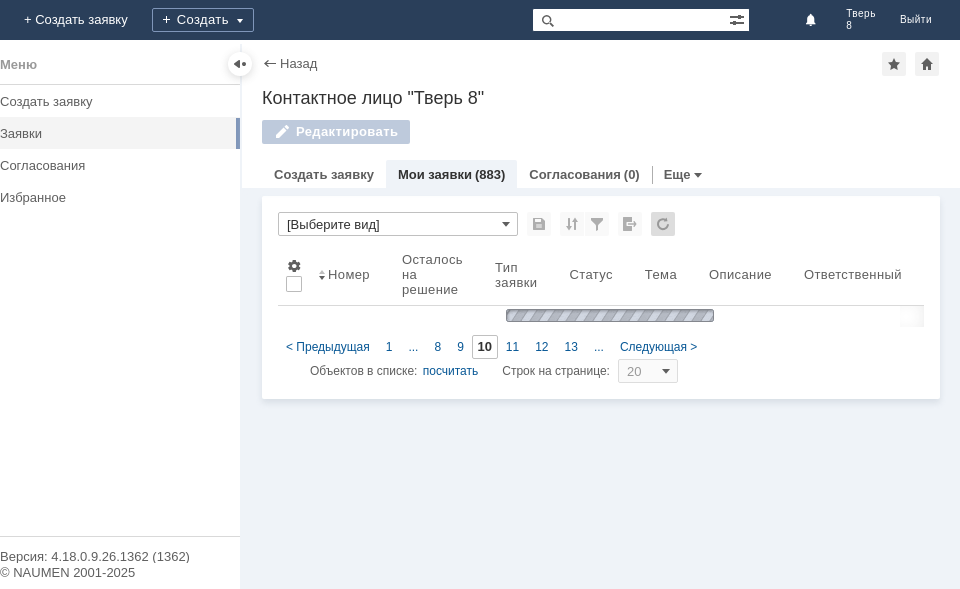 type on "11" 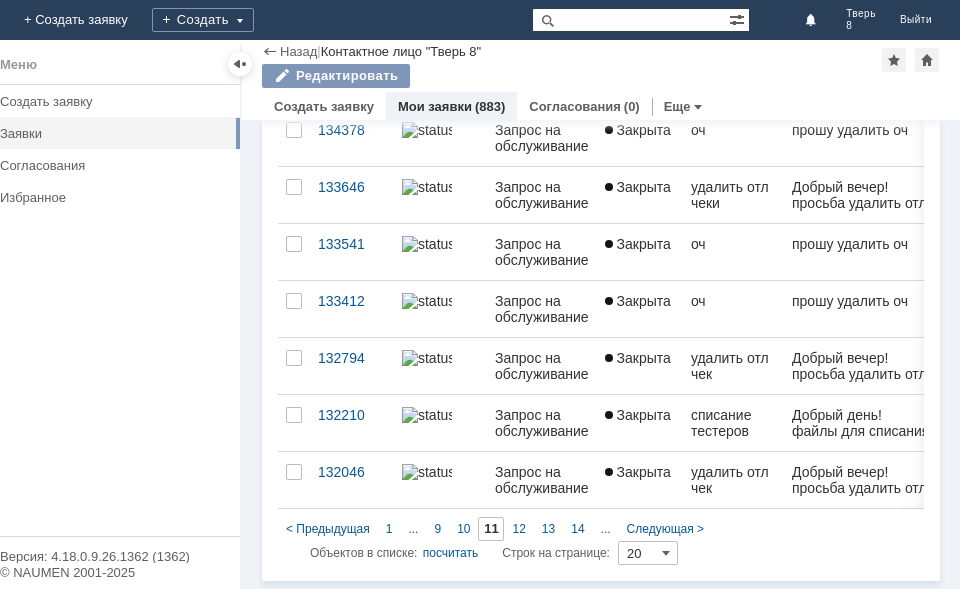 click on "12" at bounding box center (518, 529) 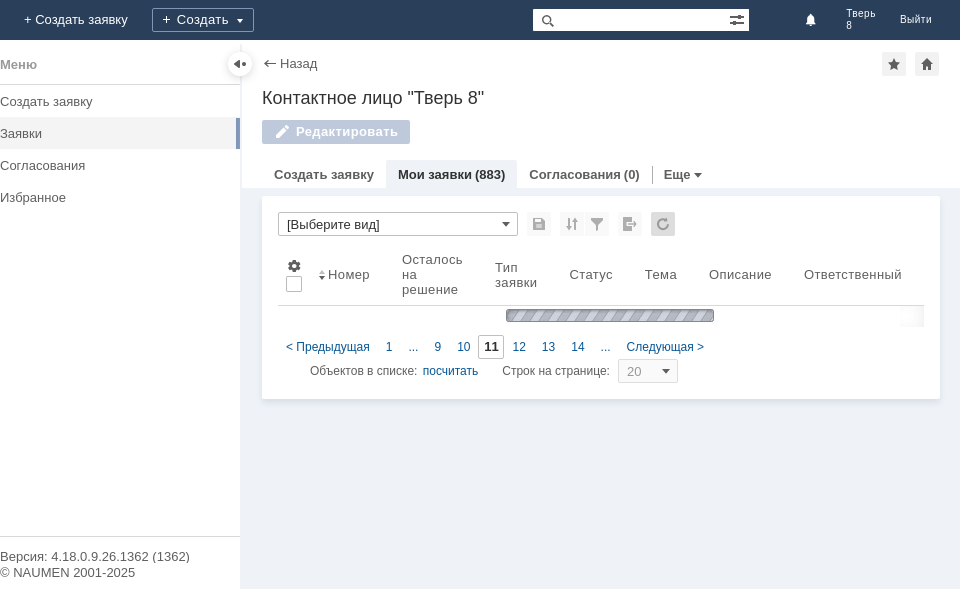 type on "12" 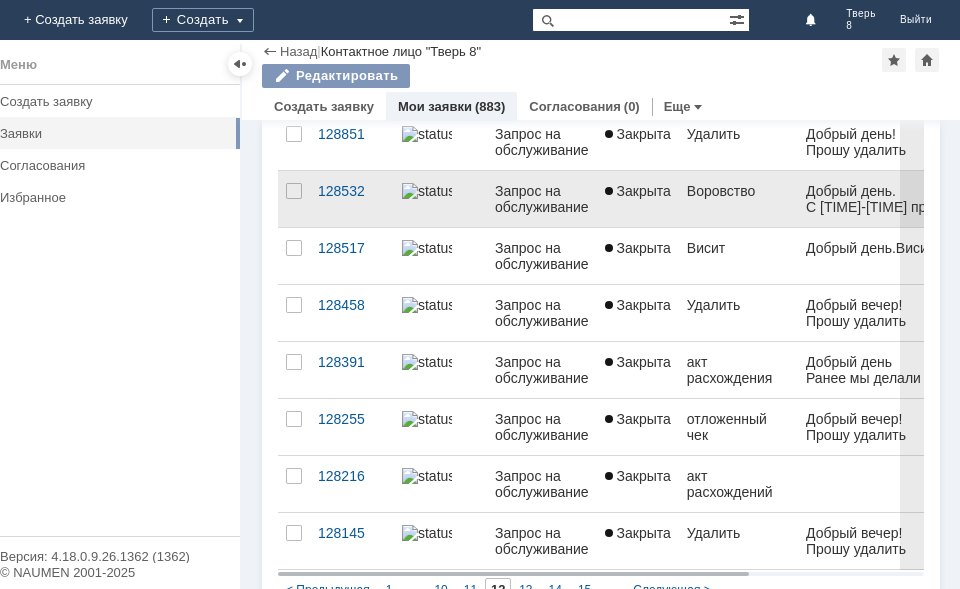 click on "Воровство" at bounding box center [739, 199] 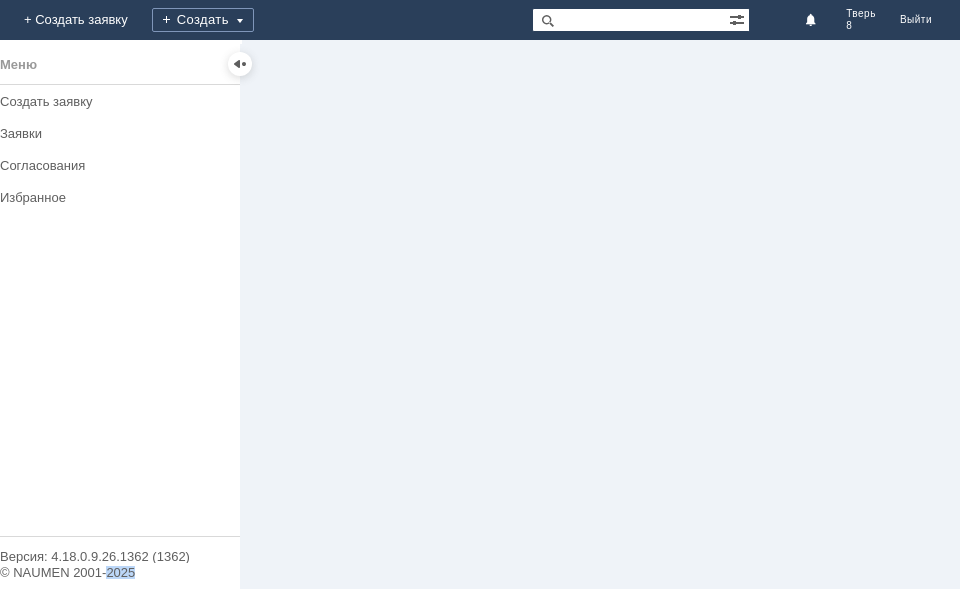 click at bounding box center [601, 314] 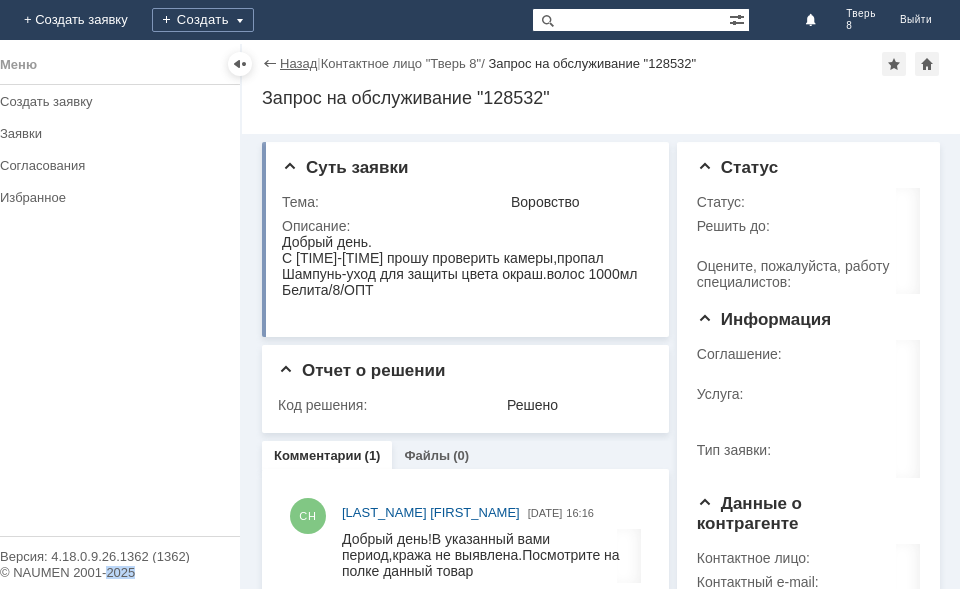 click on "Назад" at bounding box center [298, 63] 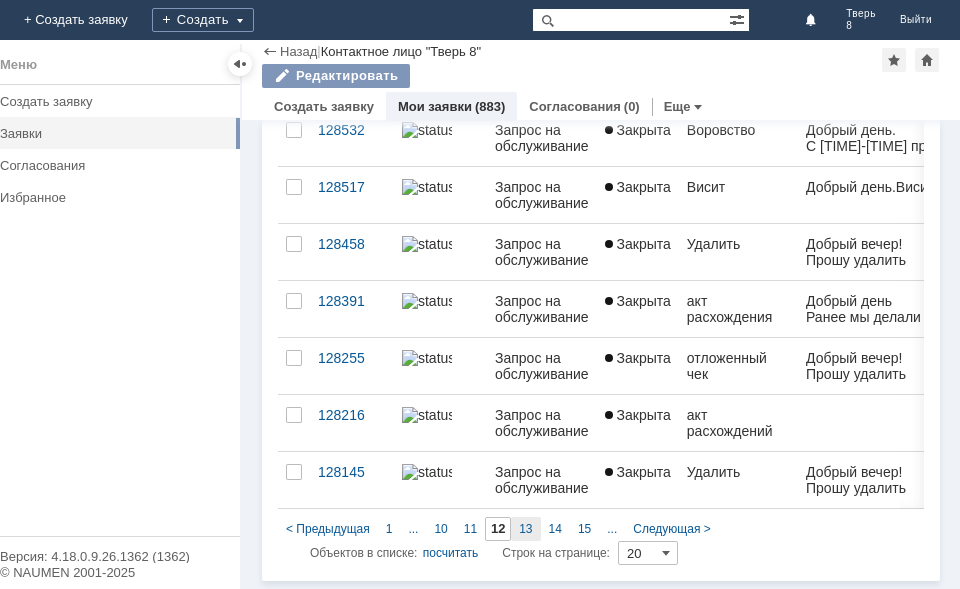 click on "13" at bounding box center (525, 529) 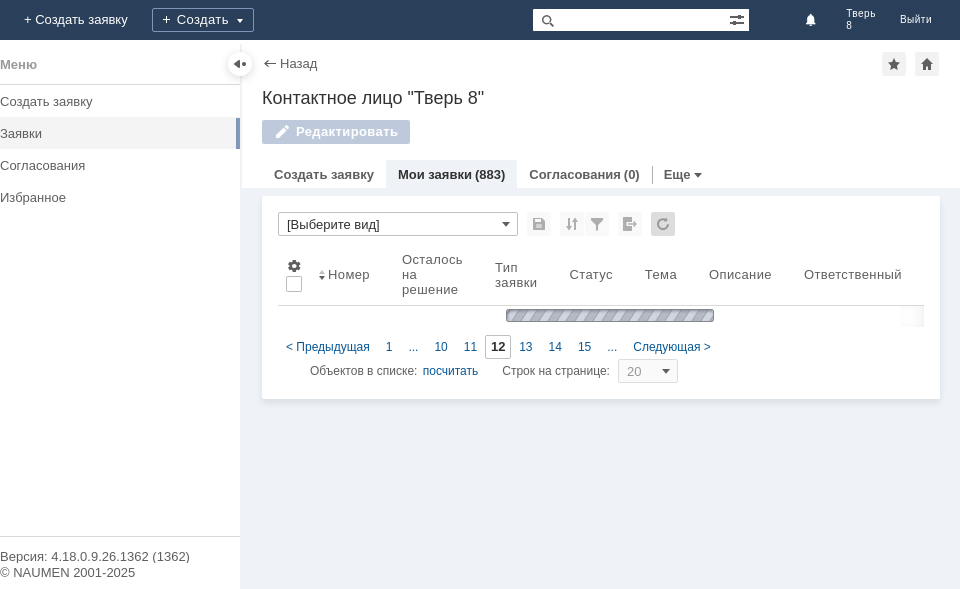 type on "13" 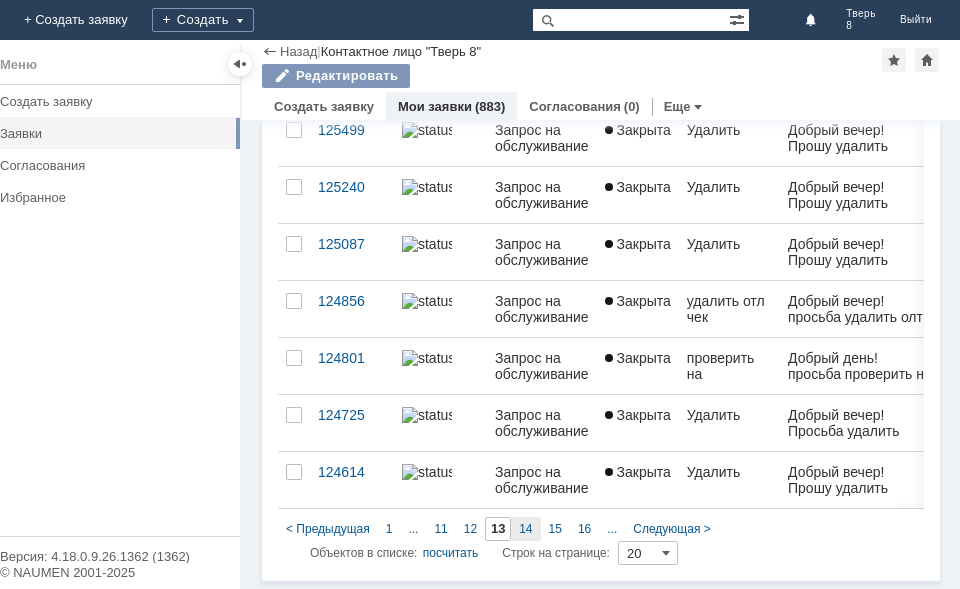 click on "14" at bounding box center [525, 529] 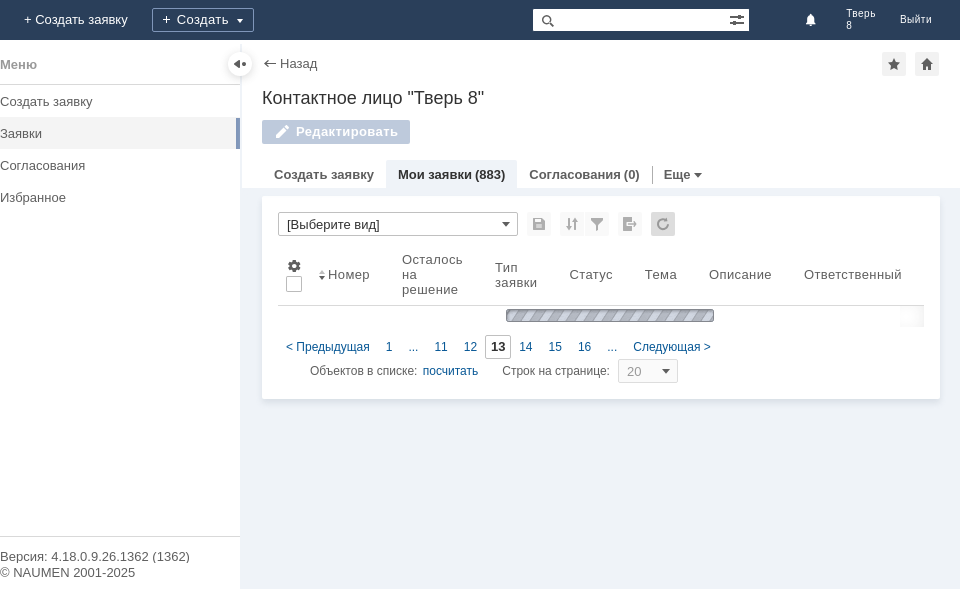 type on "14" 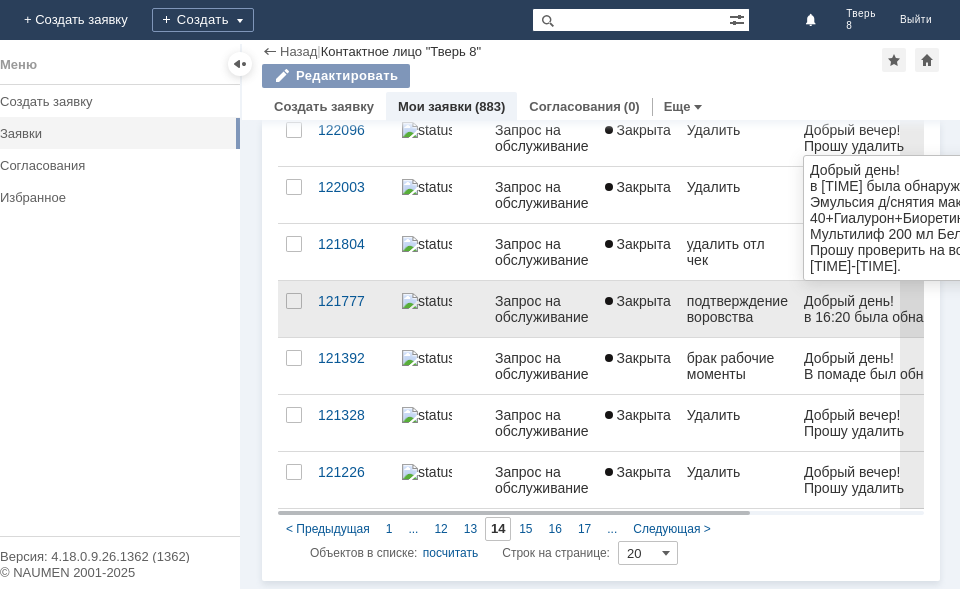 click at bounding box center [894, 309] 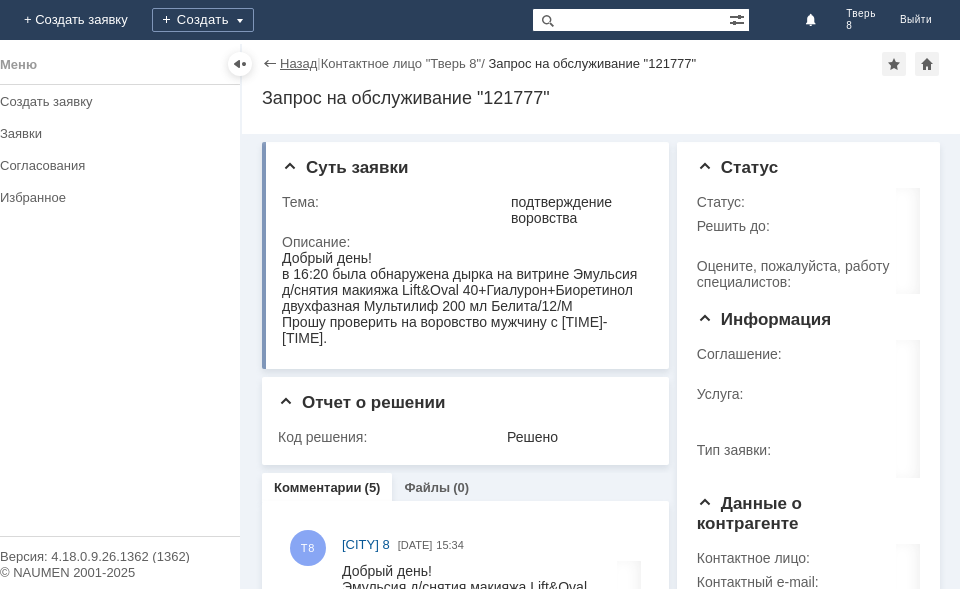 click on "Назад" at bounding box center [298, 63] 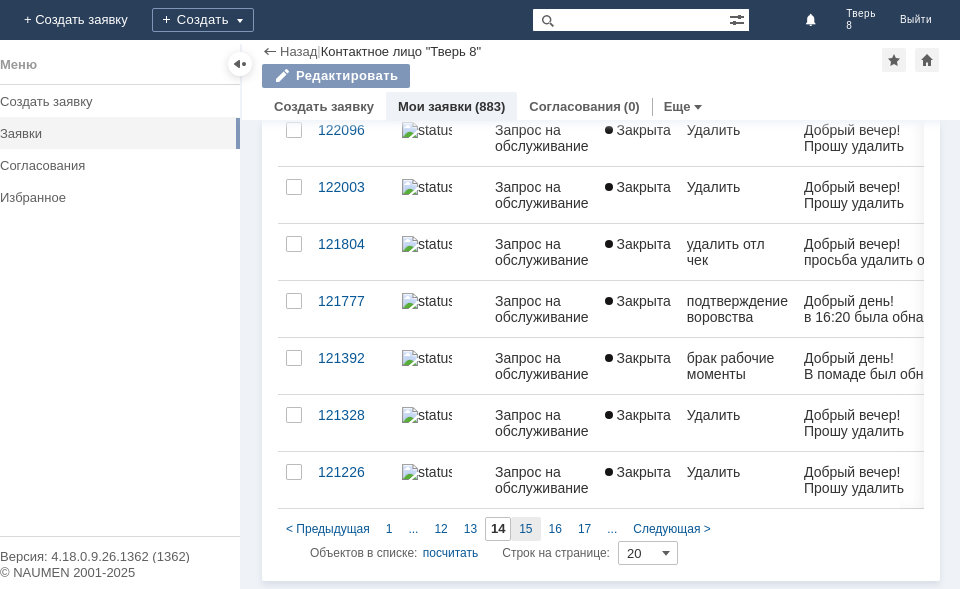 click on "15" at bounding box center [525, 529] 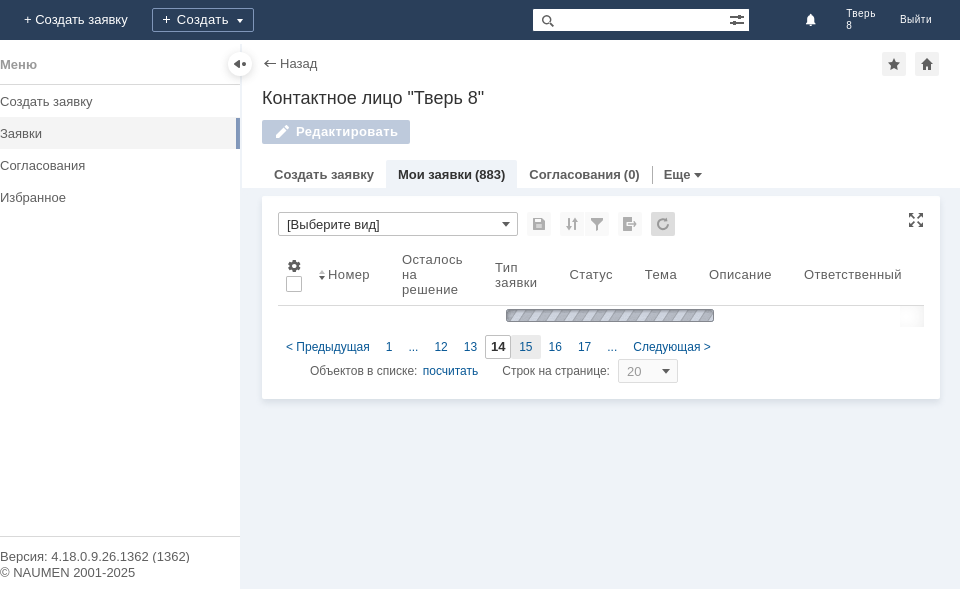 type on "15" 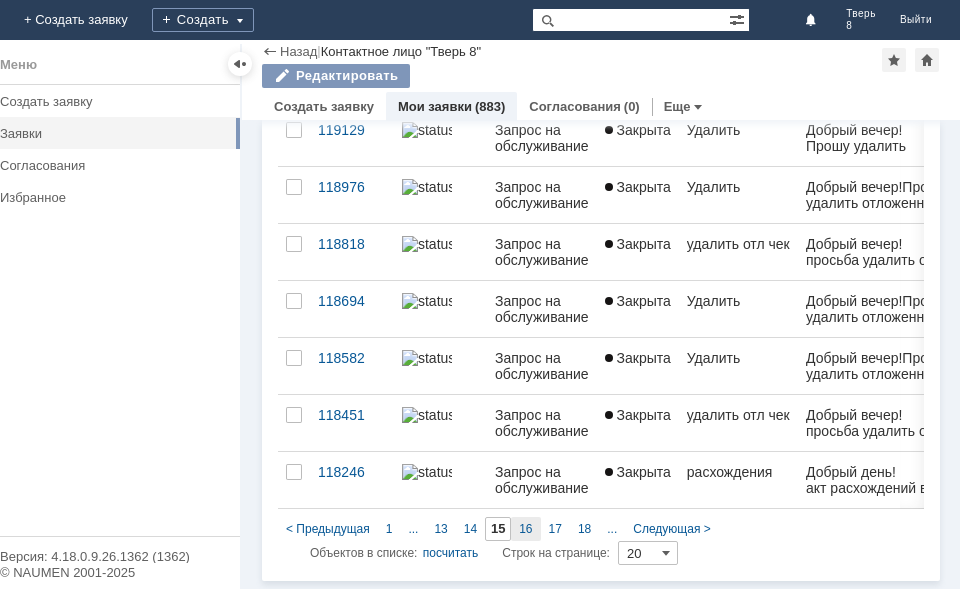 click on "16" at bounding box center [525, 529] 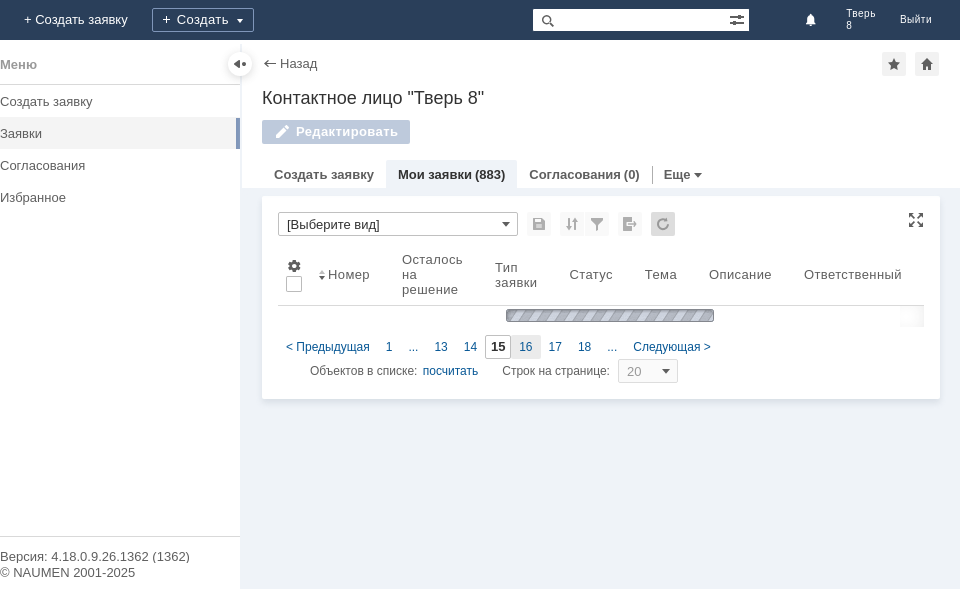type on "16" 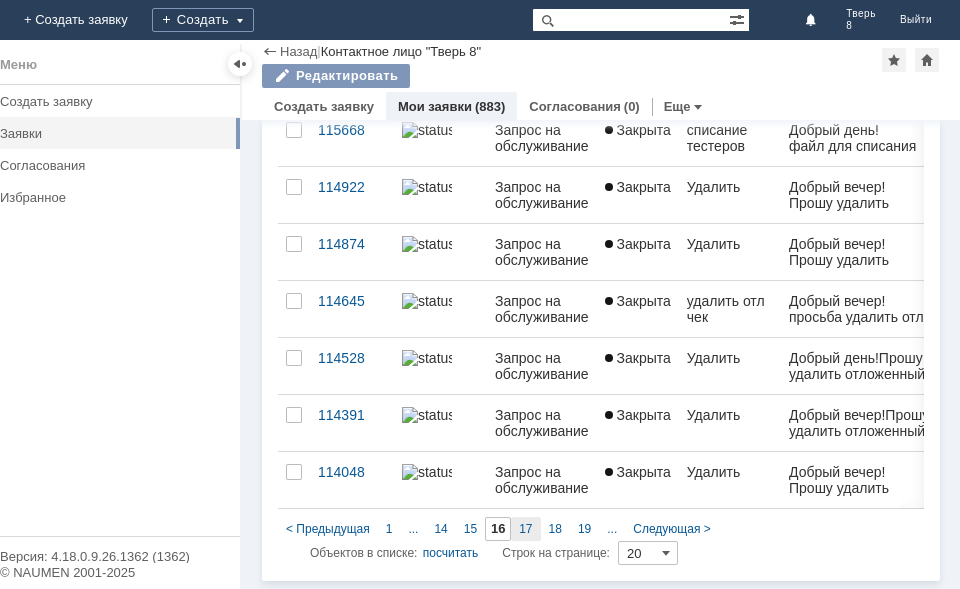 click on "17" at bounding box center [525, 529] 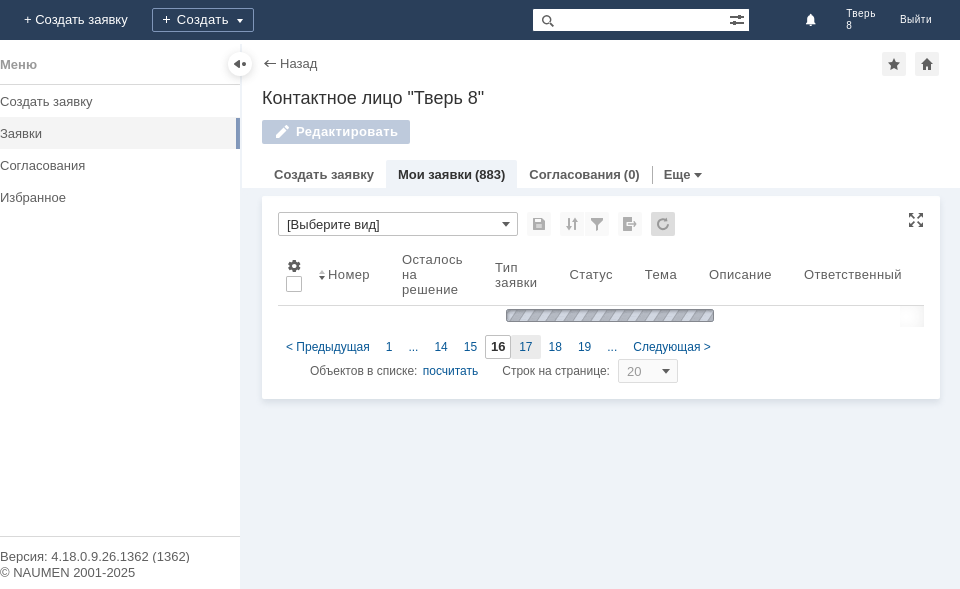 type on "17" 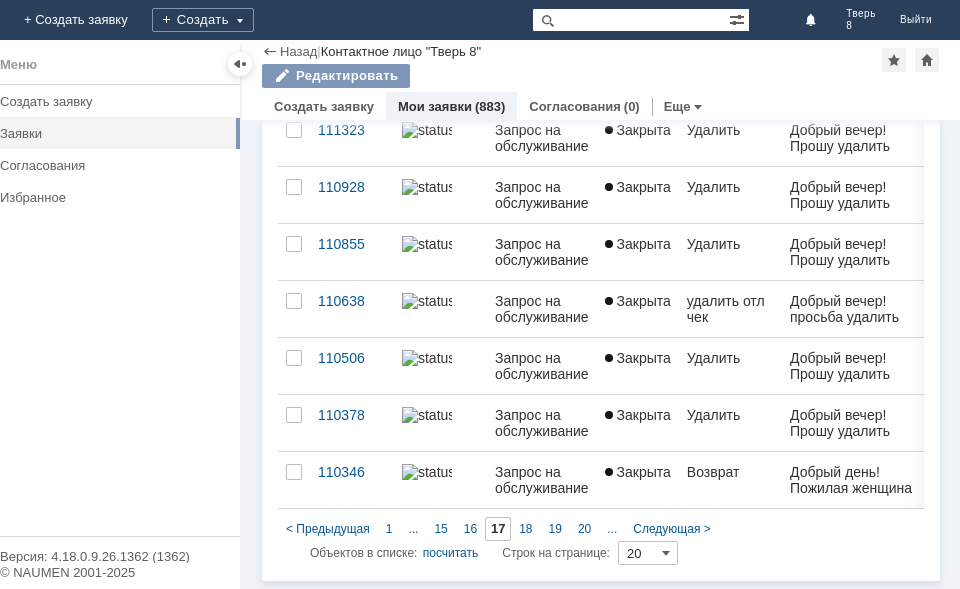 click on "18" at bounding box center [525, 529] 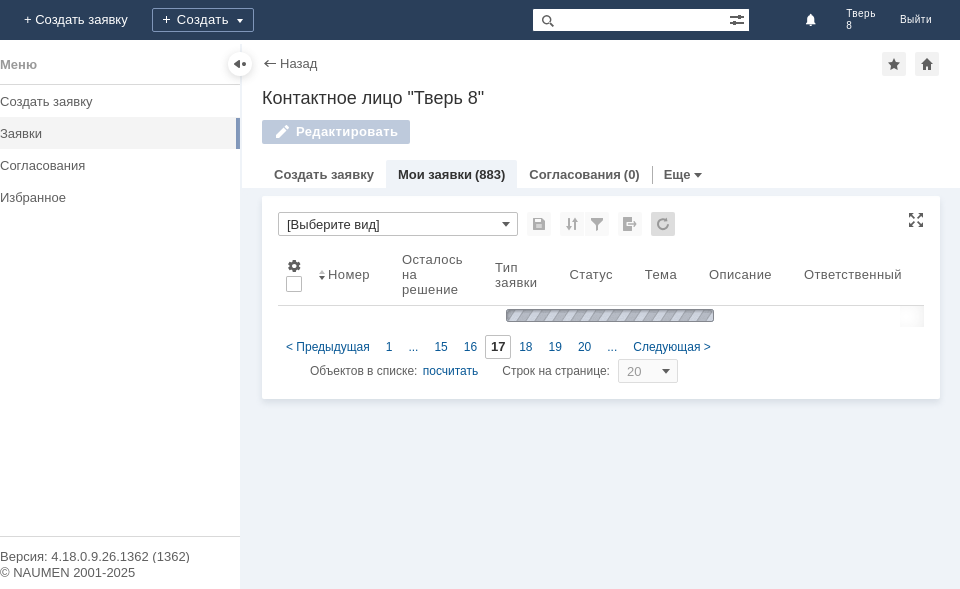 type on "18" 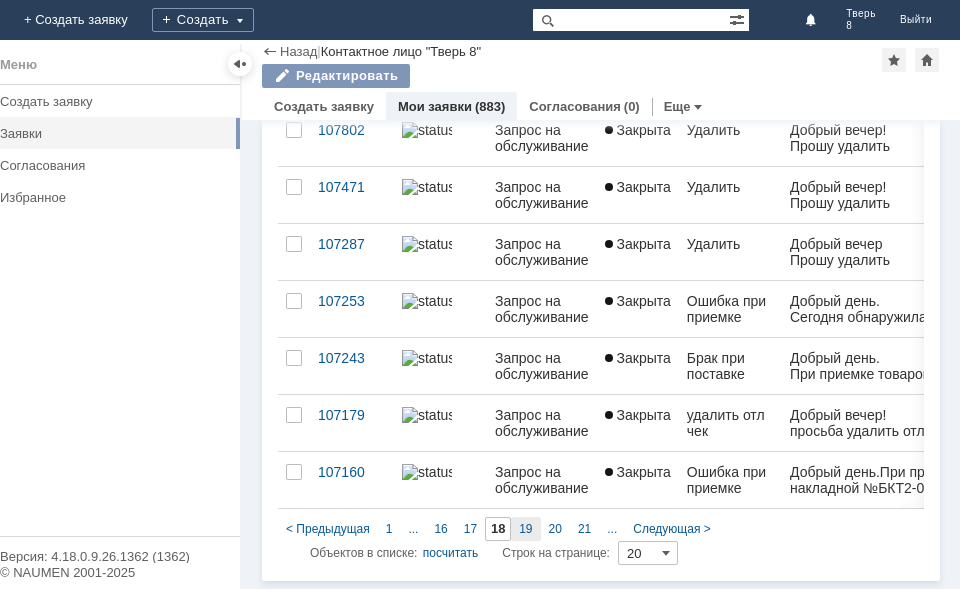 click on "19" at bounding box center (525, 529) 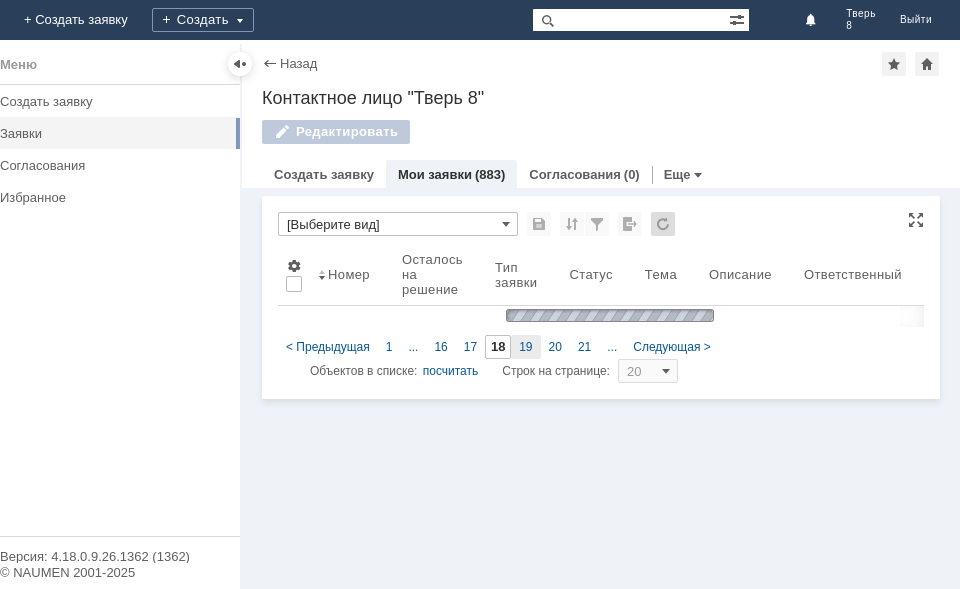type on "19" 